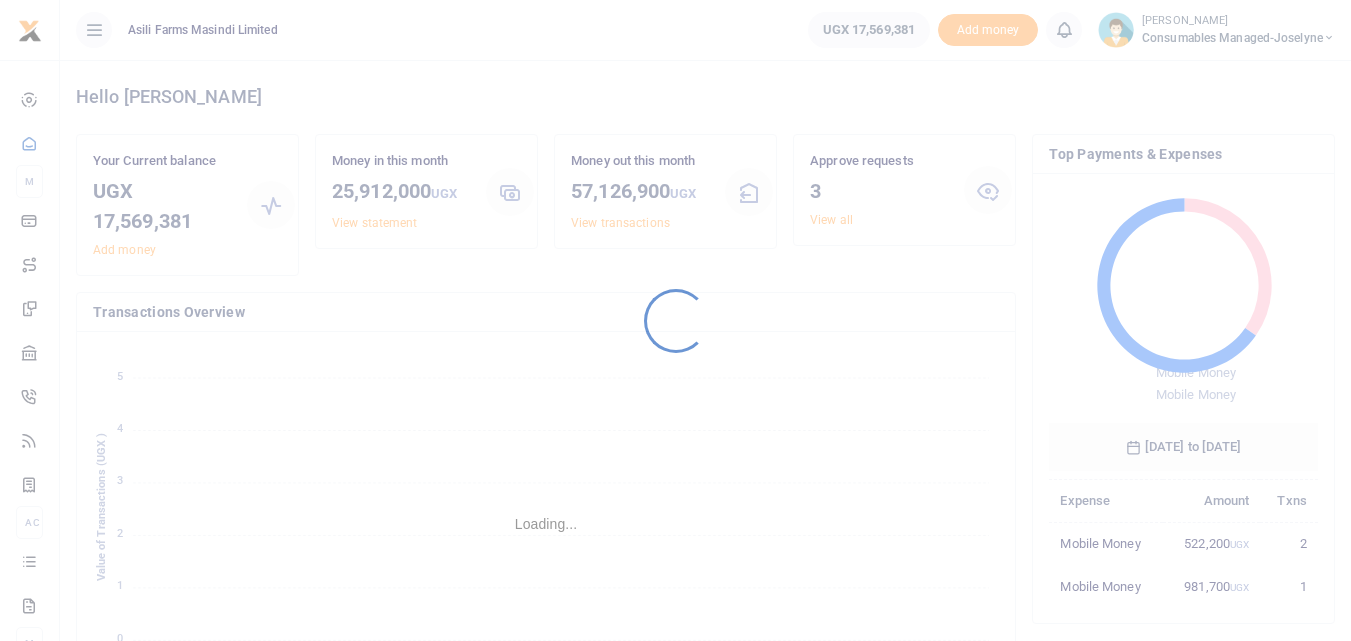 scroll, scrollTop: 0, scrollLeft: 0, axis: both 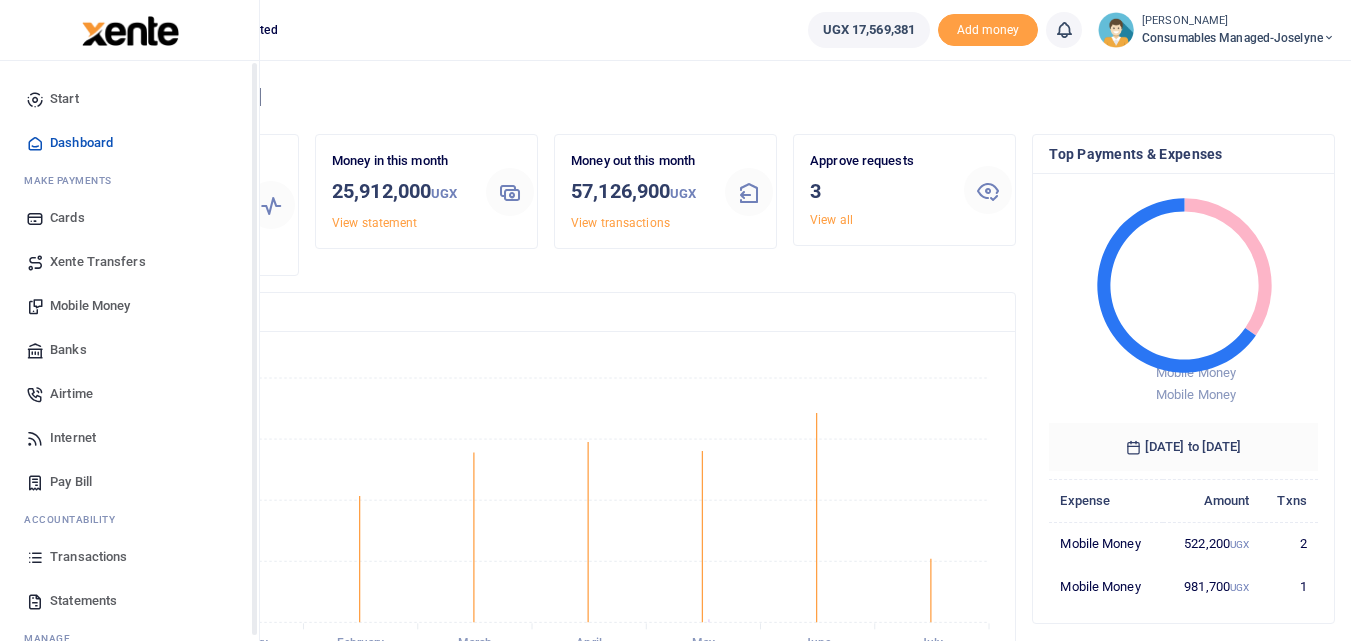 click at bounding box center (35, 557) 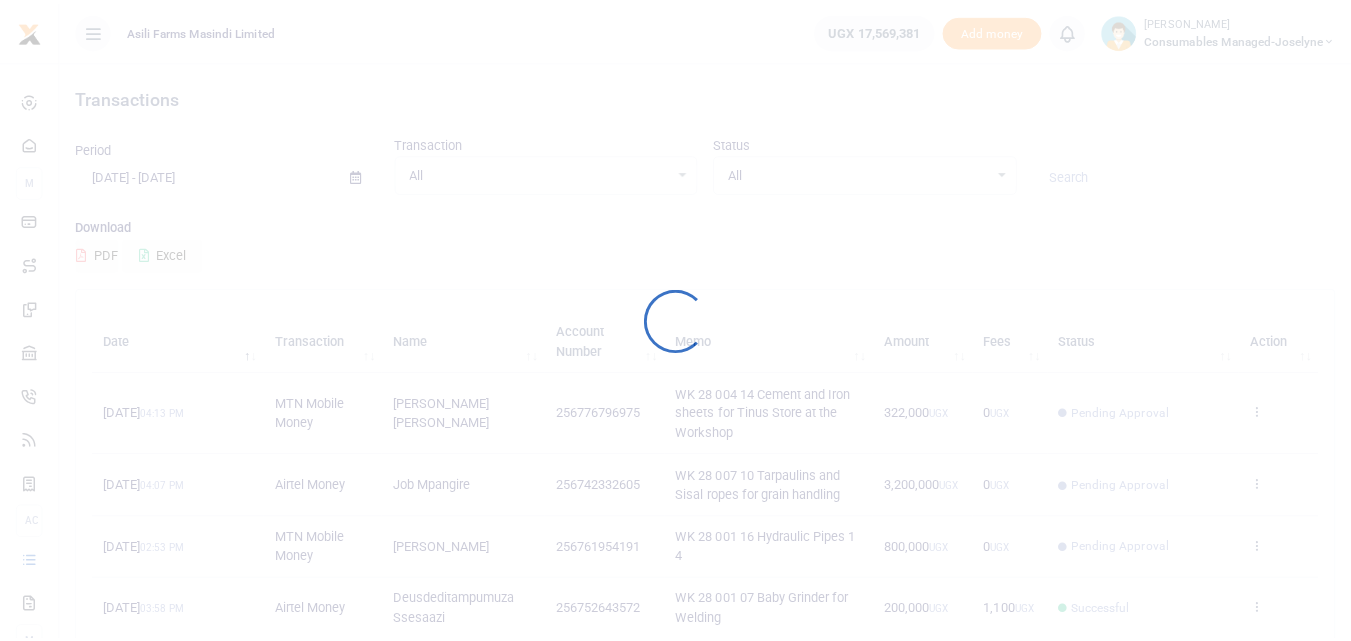 scroll, scrollTop: 0, scrollLeft: 0, axis: both 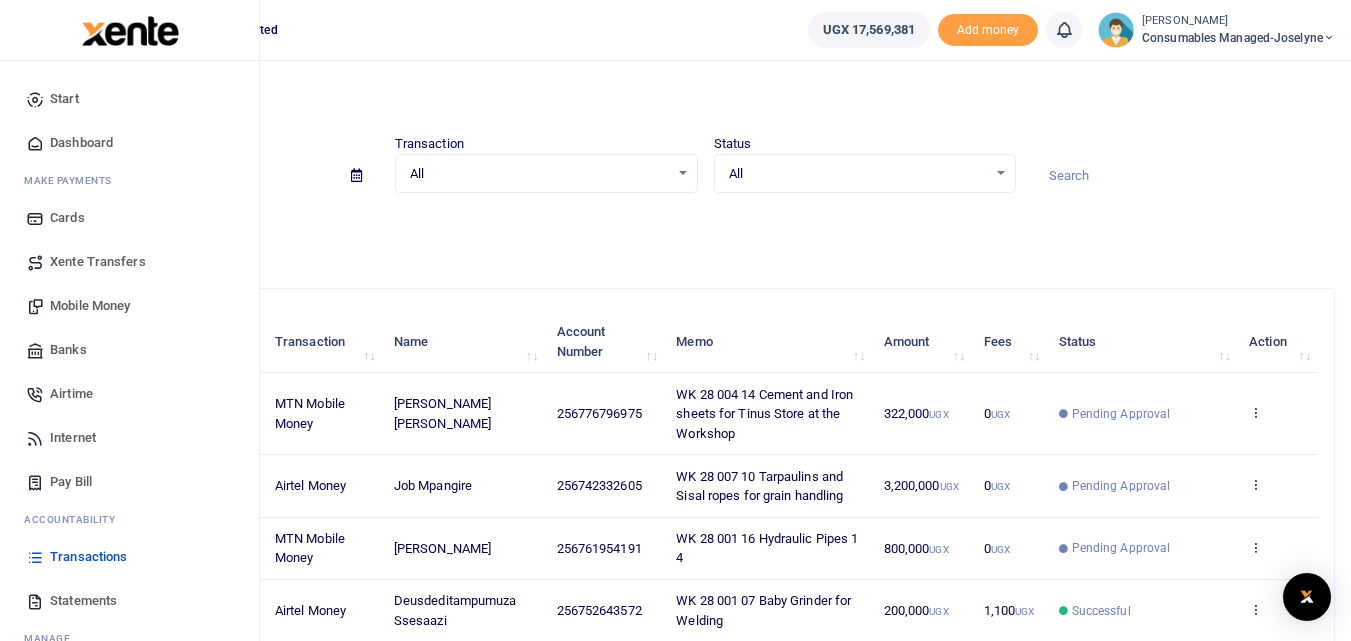 click on "Mobile Money" at bounding box center [90, 306] 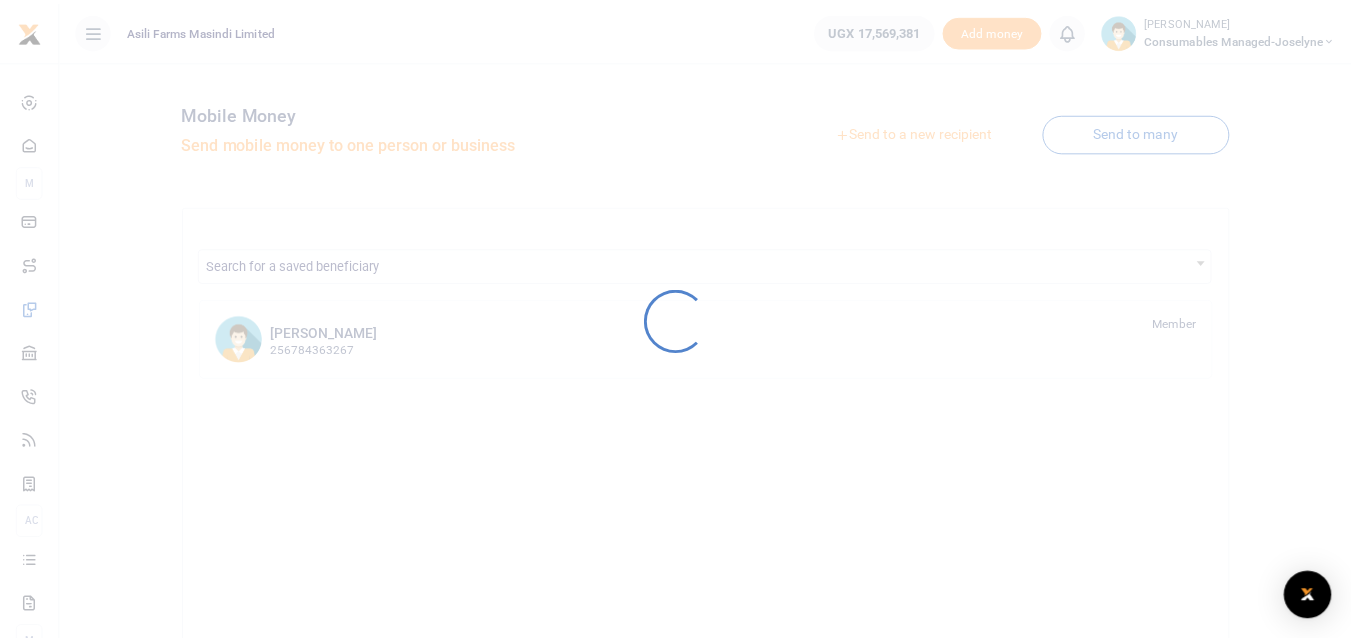 scroll, scrollTop: 0, scrollLeft: 0, axis: both 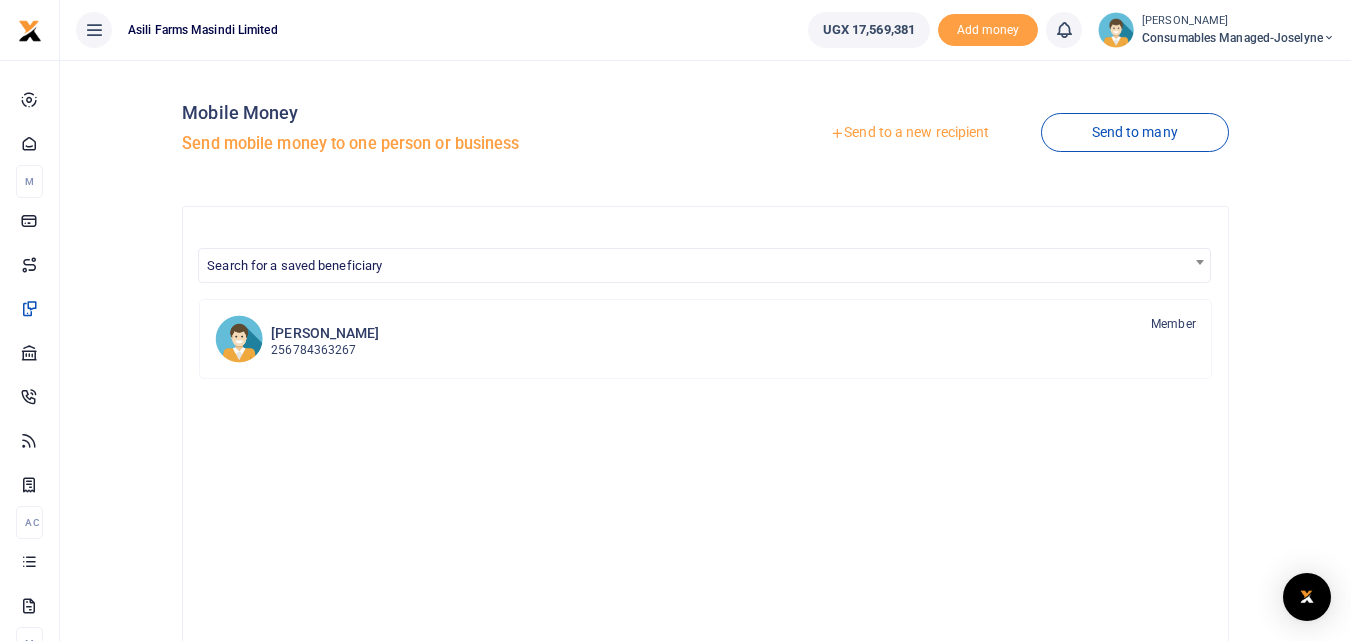 click on "Send to a new recipient" at bounding box center (909, 133) 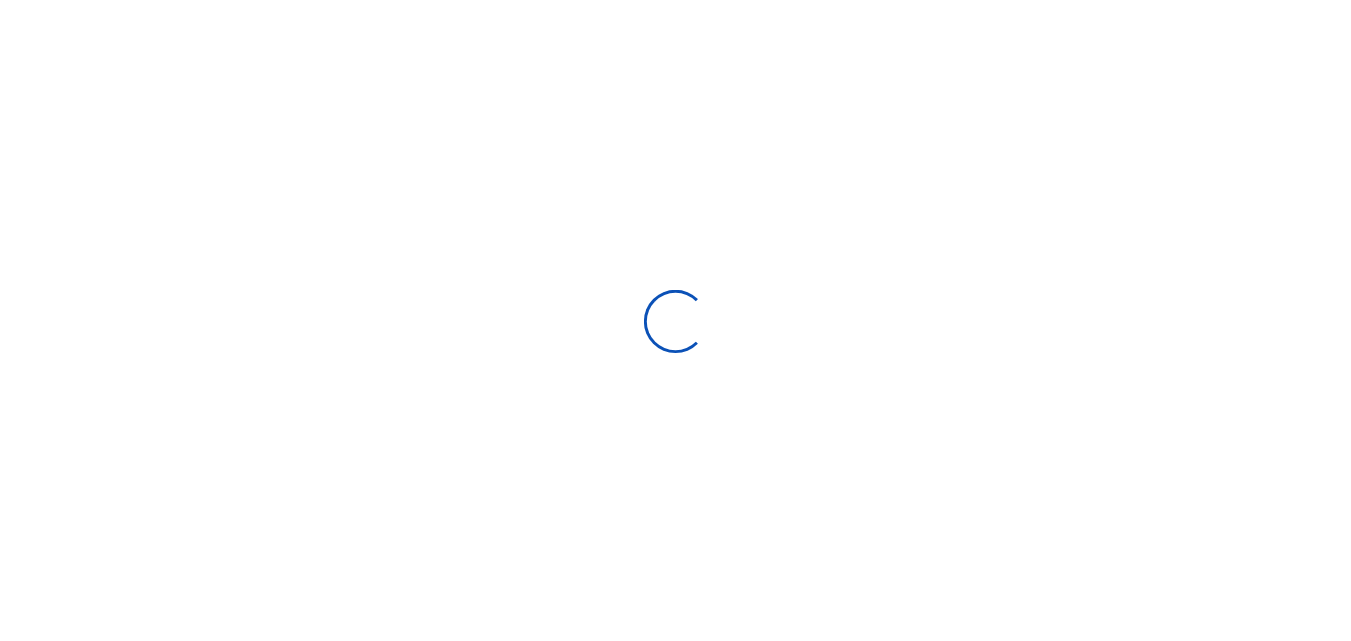 scroll, scrollTop: 0, scrollLeft: 0, axis: both 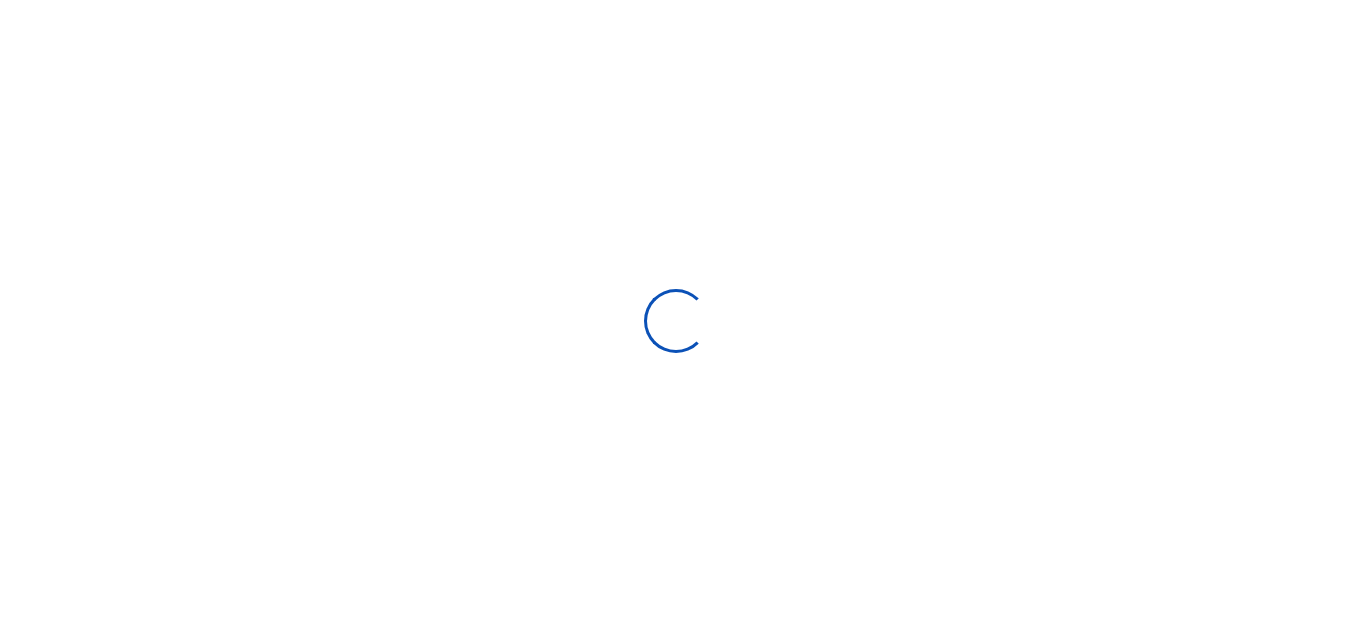 select on "Loading bundles" 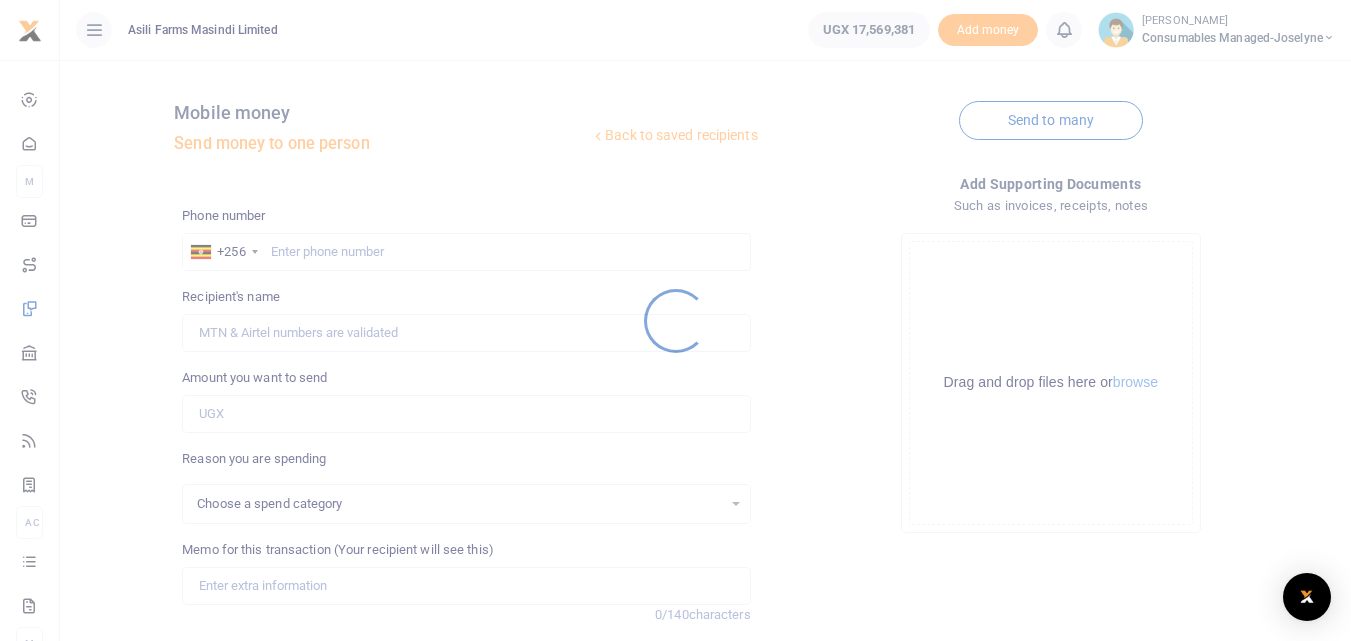 select 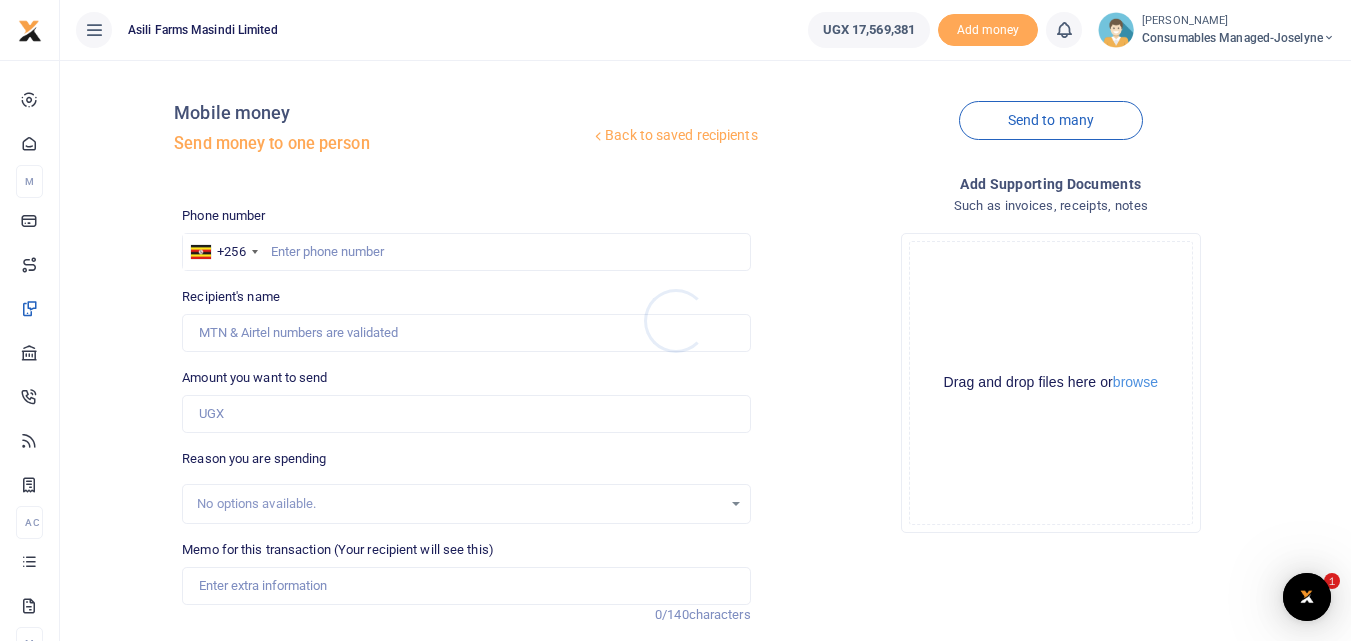scroll, scrollTop: 0, scrollLeft: 0, axis: both 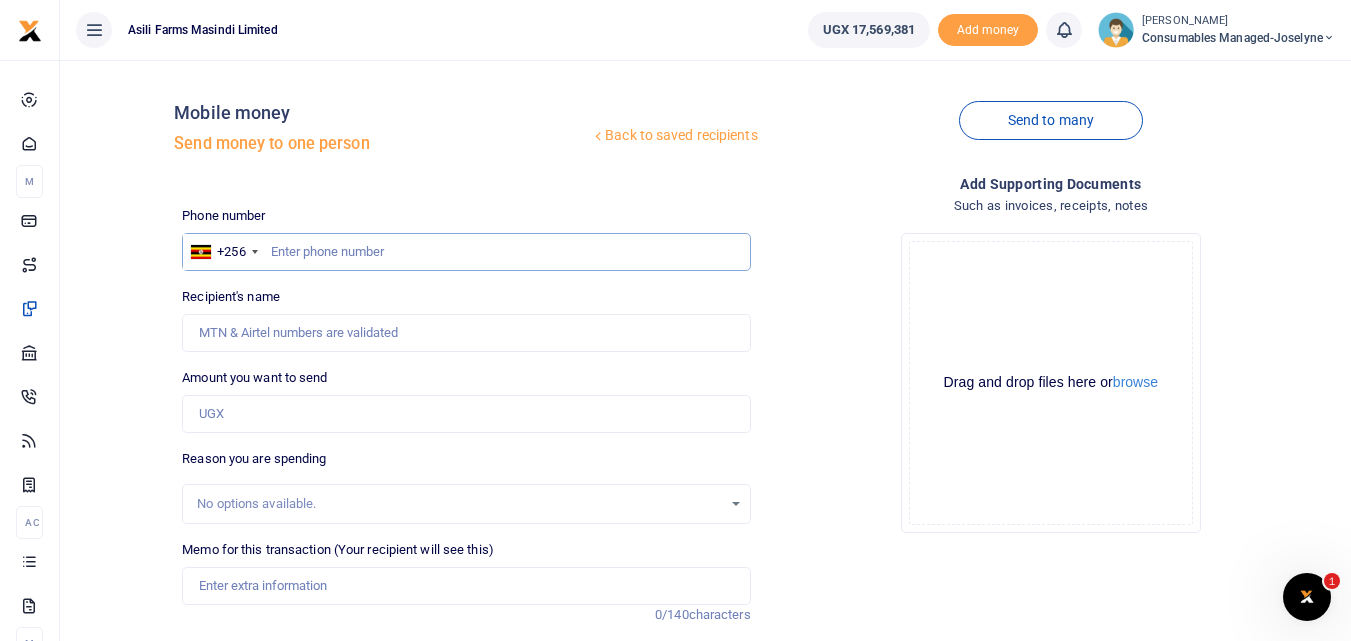 click at bounding box center (466, 252) 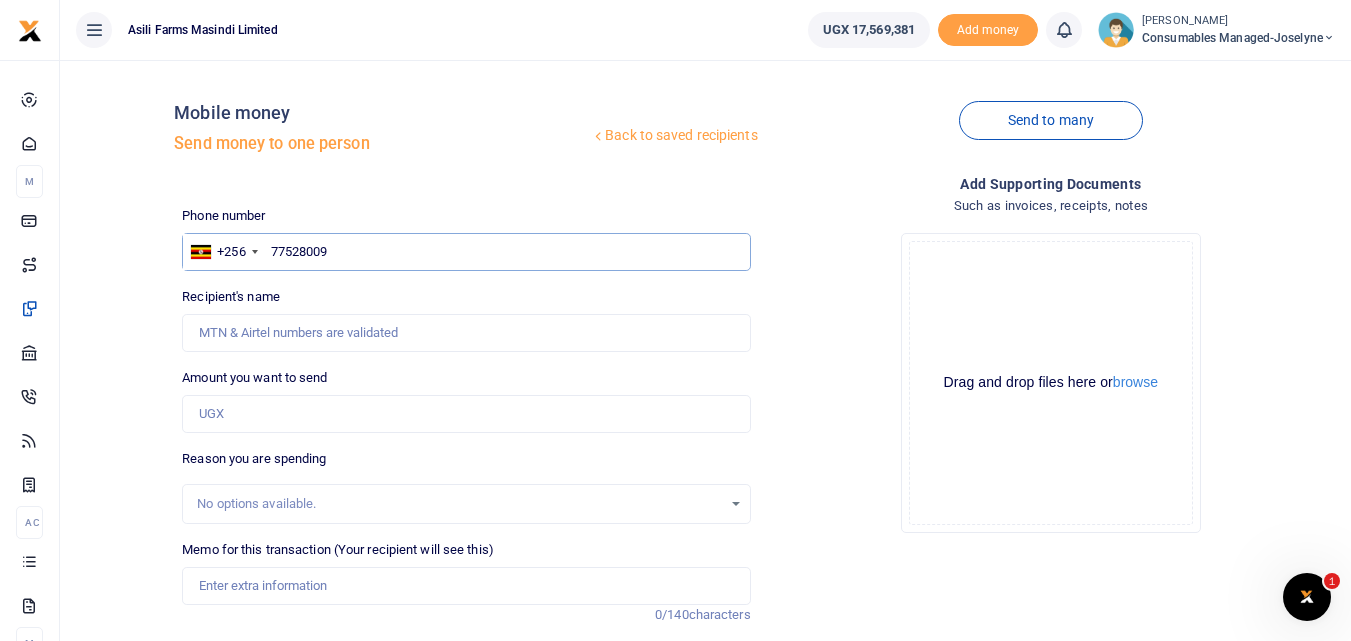 type on "775280092" 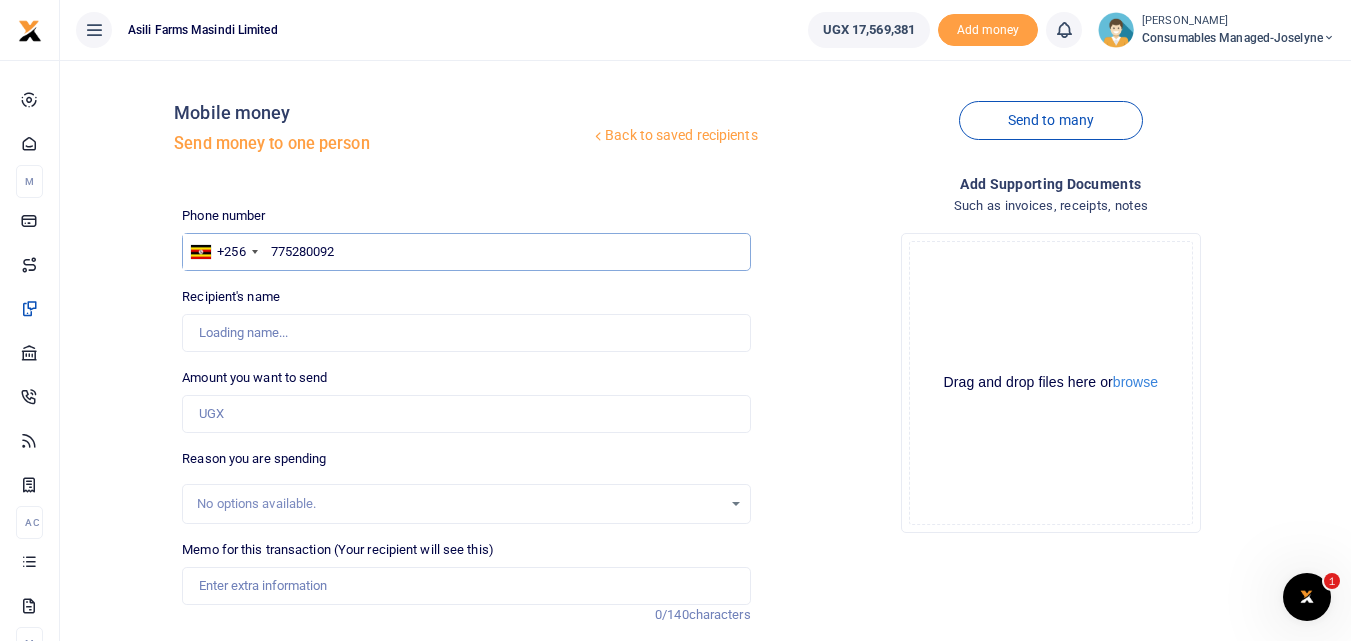 type on "[PERSON_NAME]" 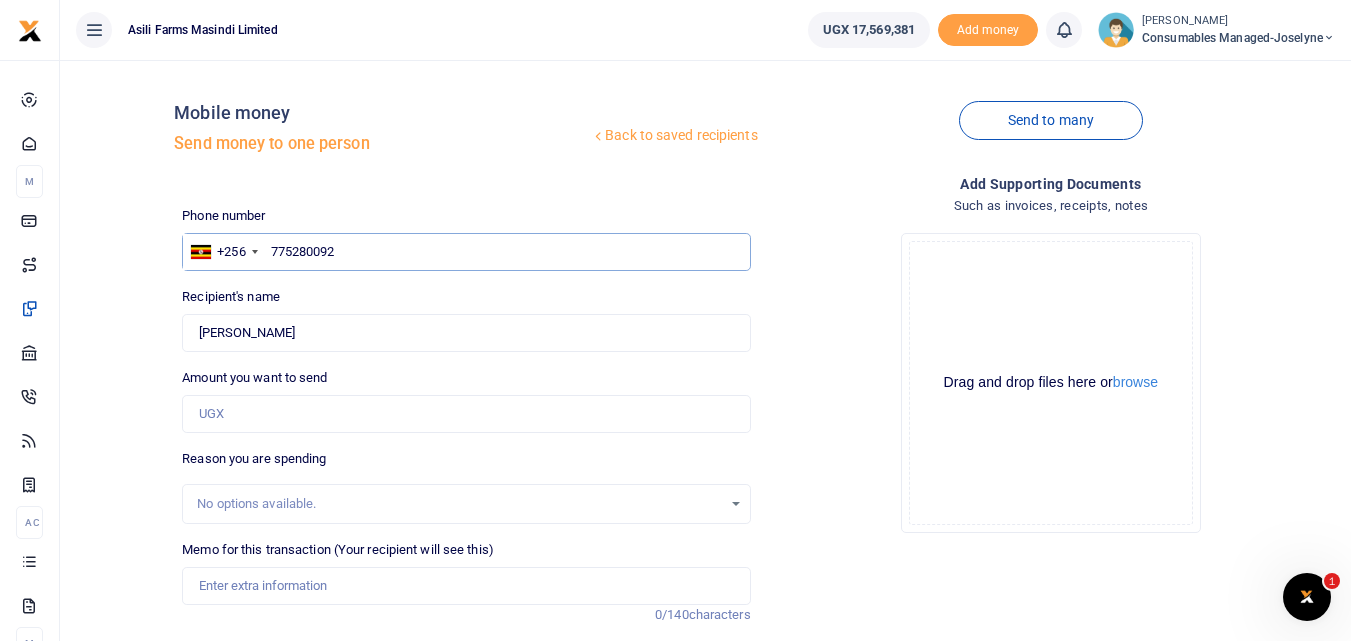 type on "775280092" 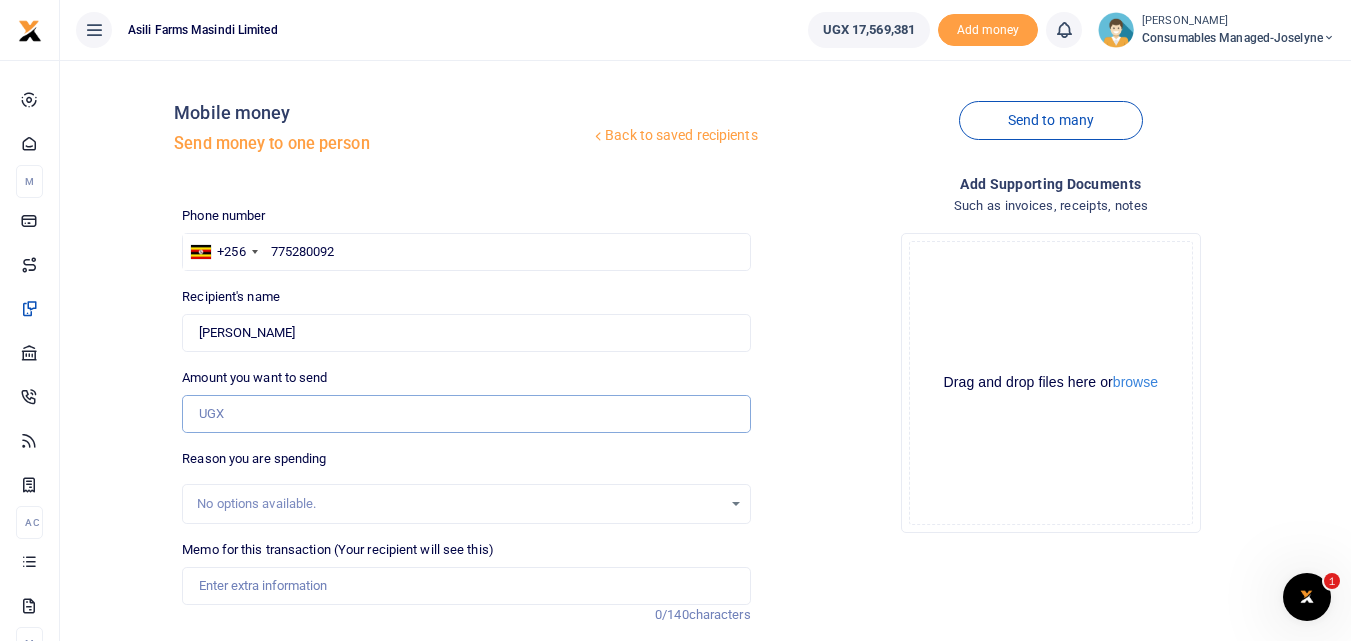 click on "Amount you want to send" at bounding box center (466, 414) 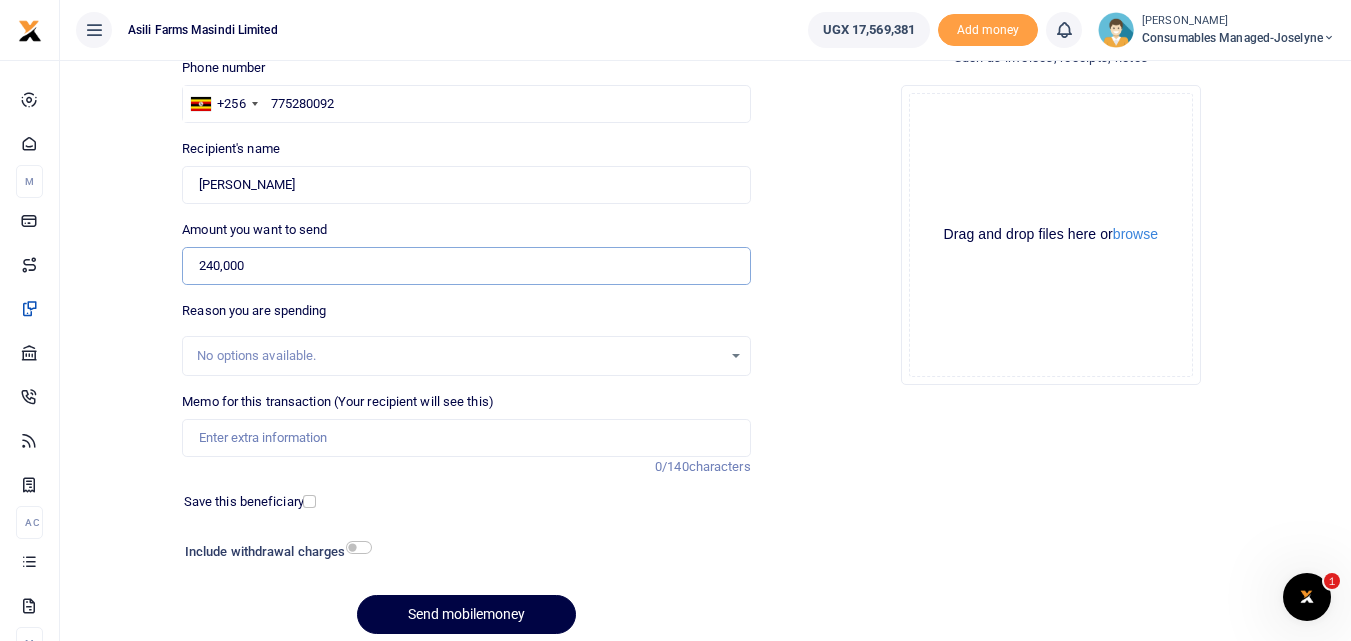 scroll, scrollTop: 149, scrollLeft: 0, axis: vertical 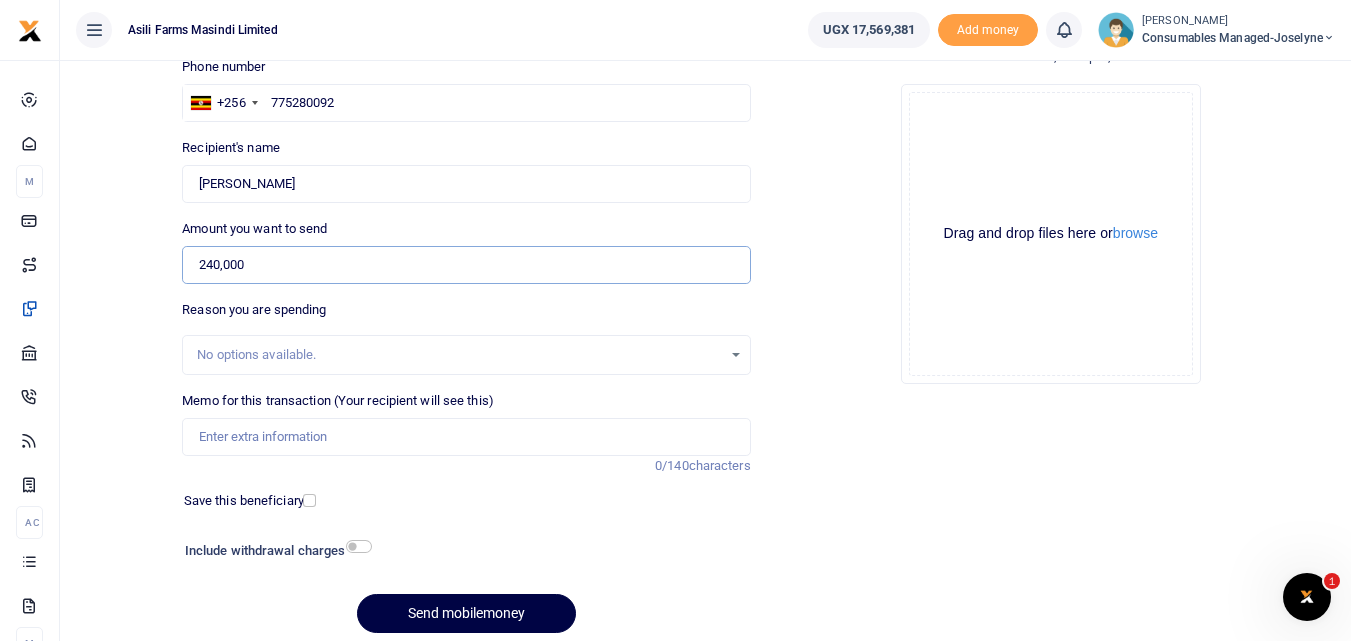 type on "240,000" 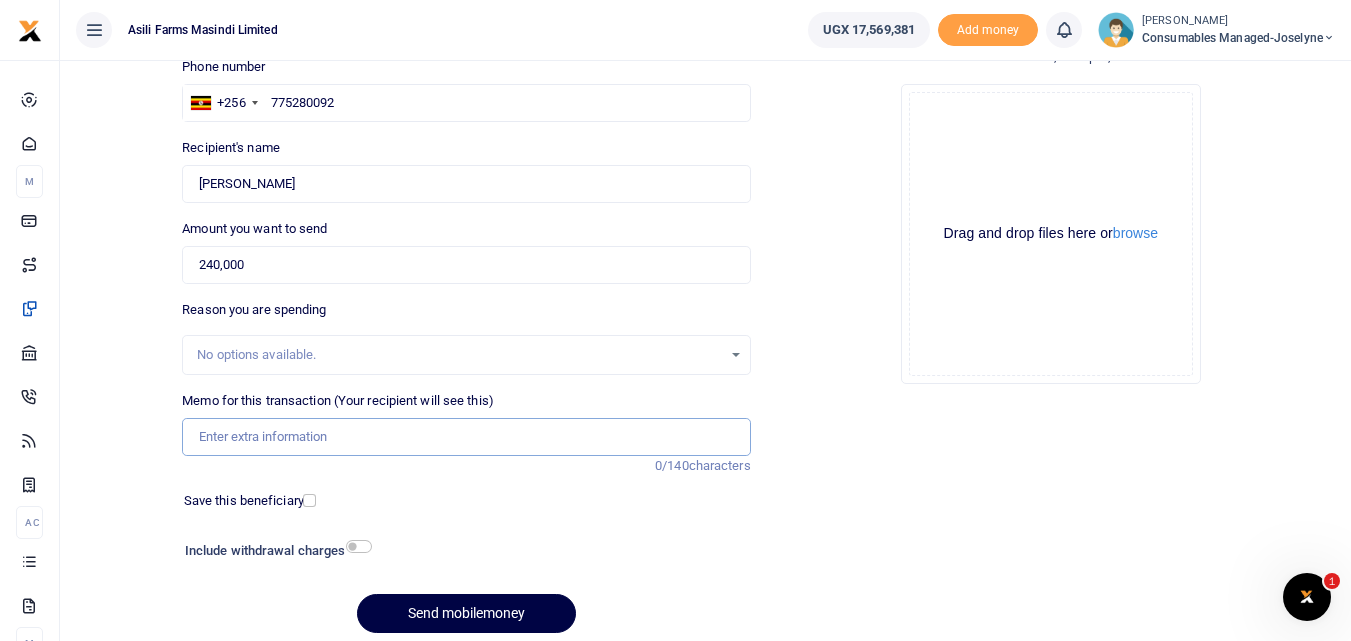 click on "Memo for this transaction (Your recipient will see this)" at bounding box center [466, 437] 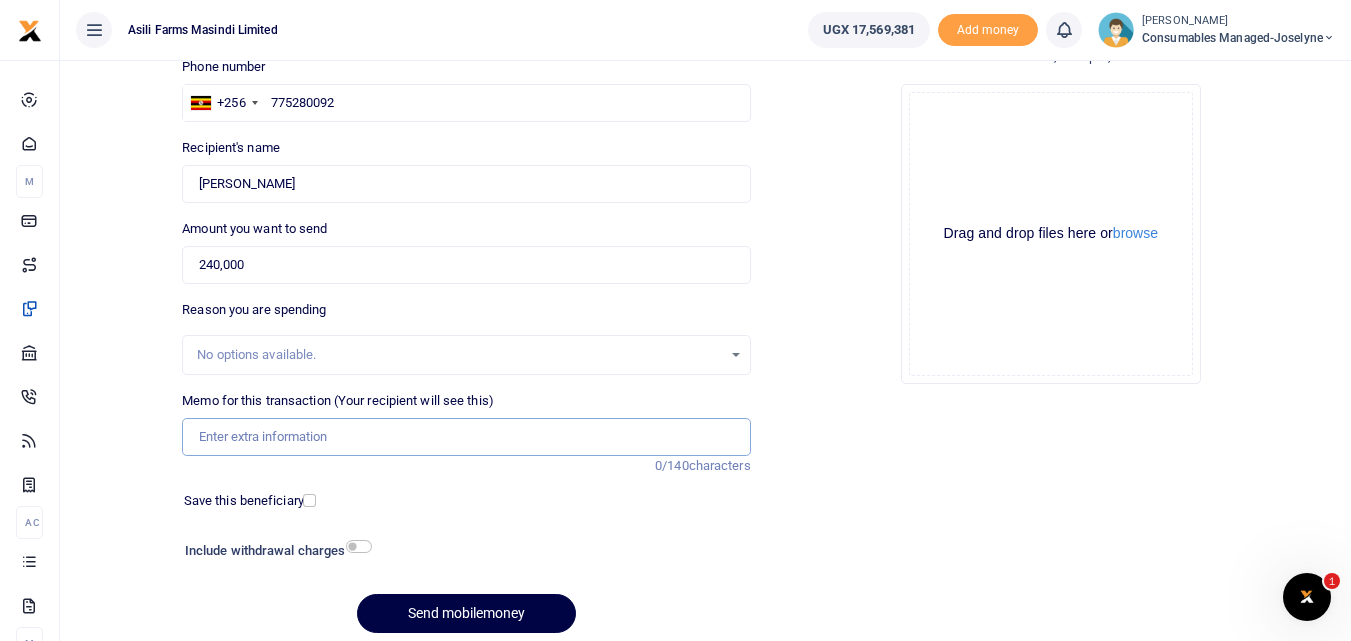 click on "Memo for this transaction (Your recipient will see this)" at bounding box center (466, 437) 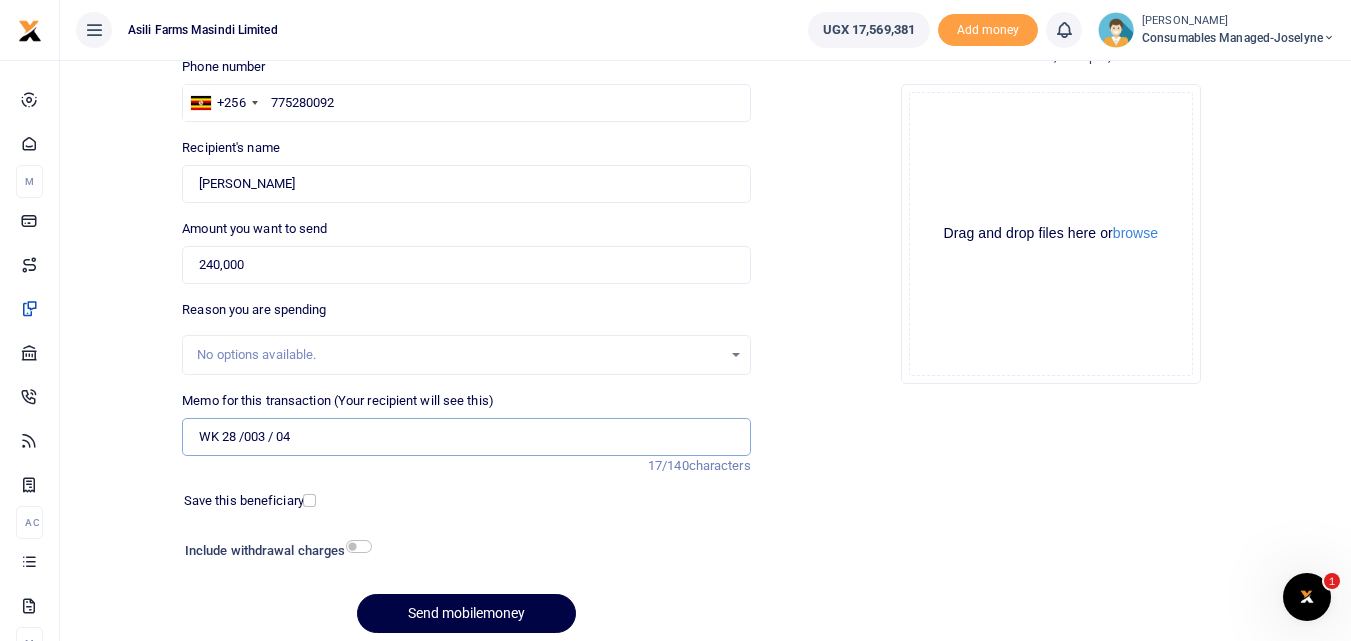 click on "WK 28 /003 / 04" at bounding box center [466, 437] 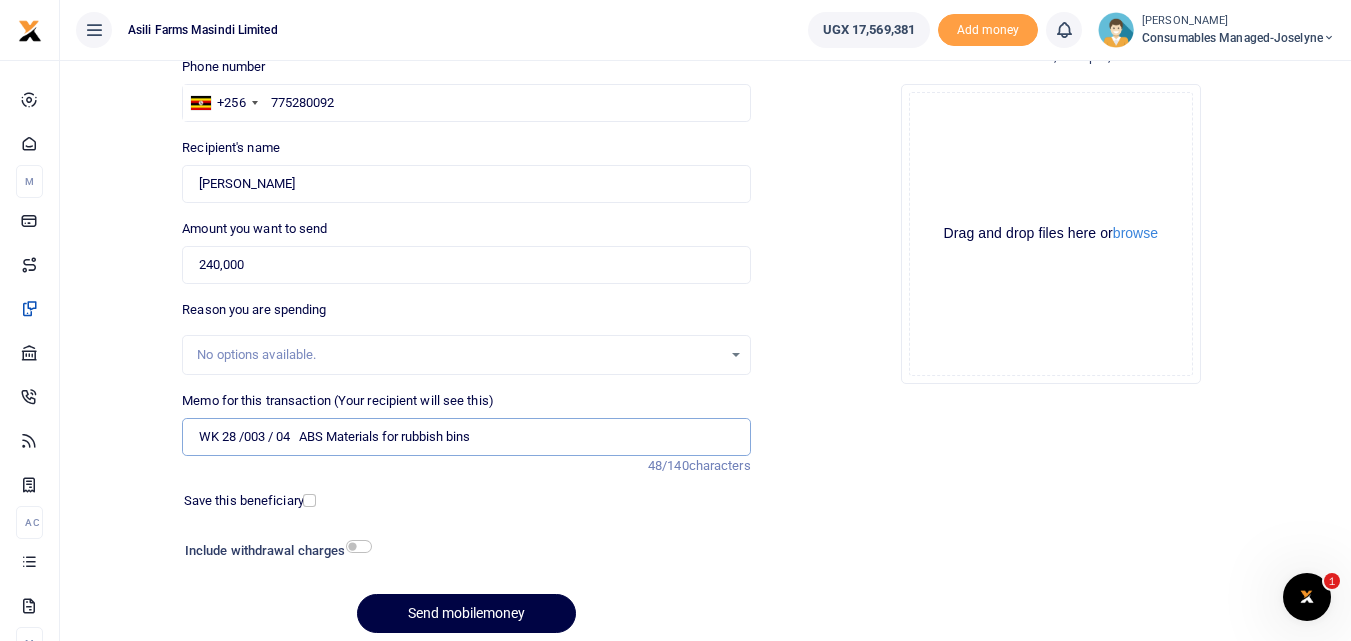 click on "WK 28 /003 / 04   ABS Materials for rubbish bins" at bounding box center (466, 437) 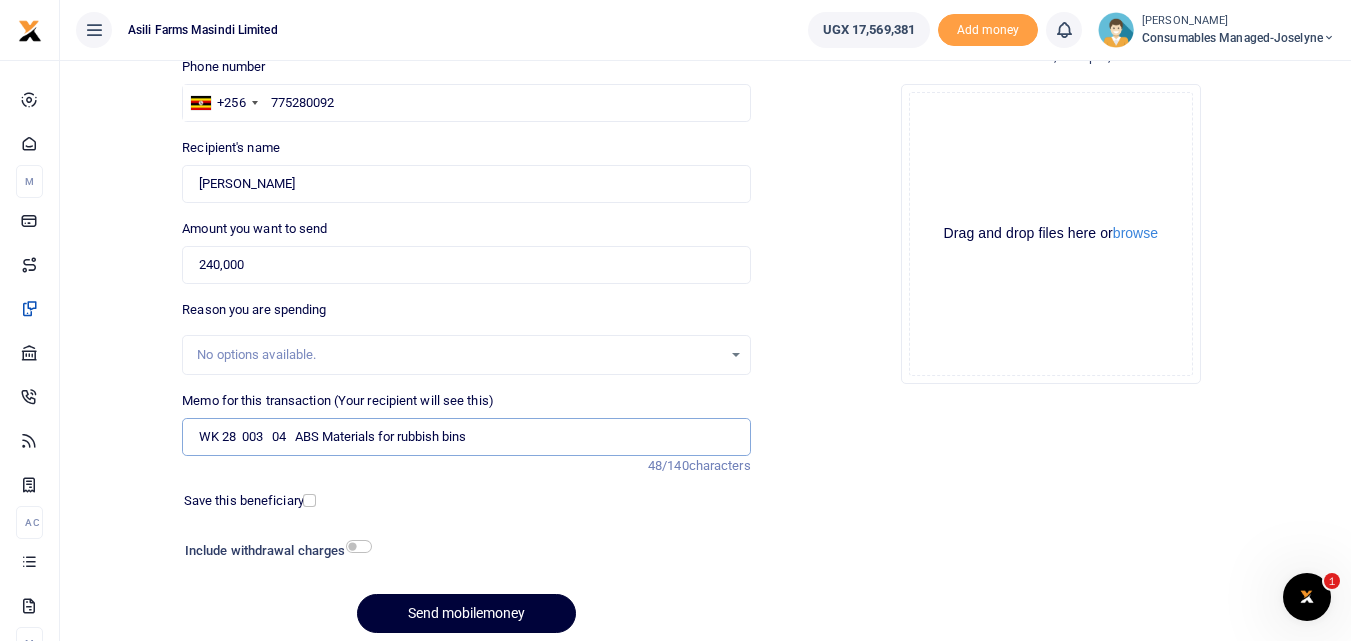 type on "WK 28  003   04   ABS Materials for rubbish bins" 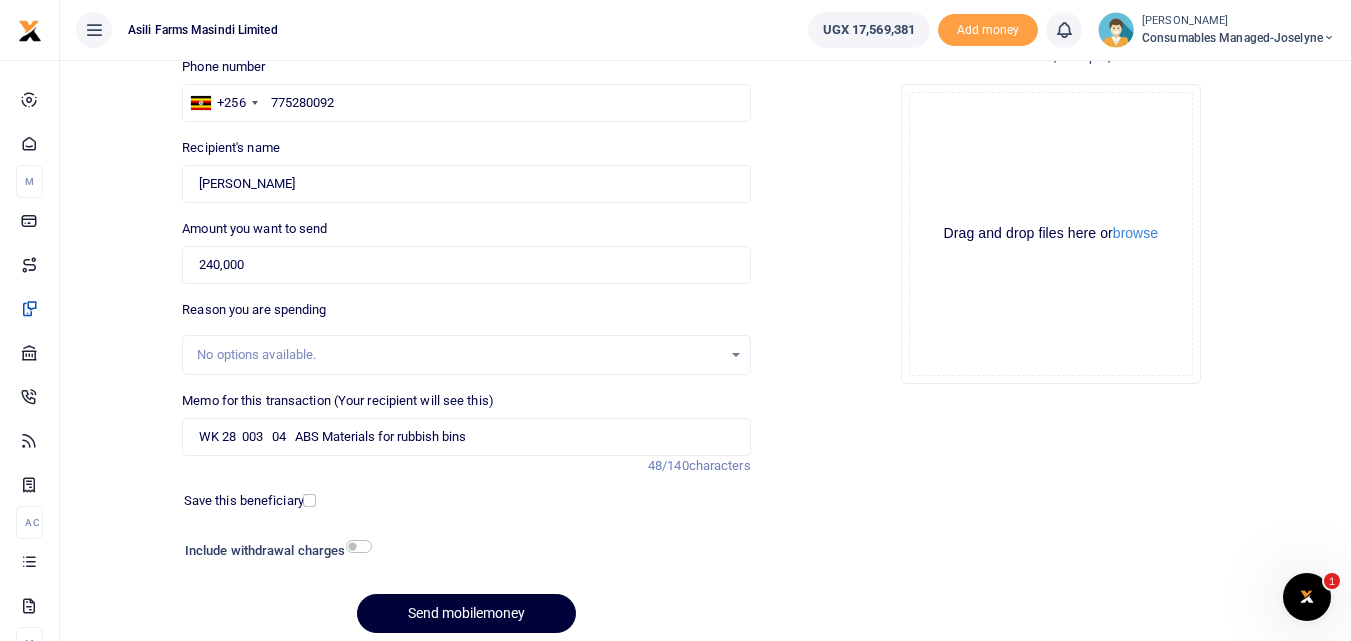 click on "Send mobilemoney" at bounding box center [466, 613] 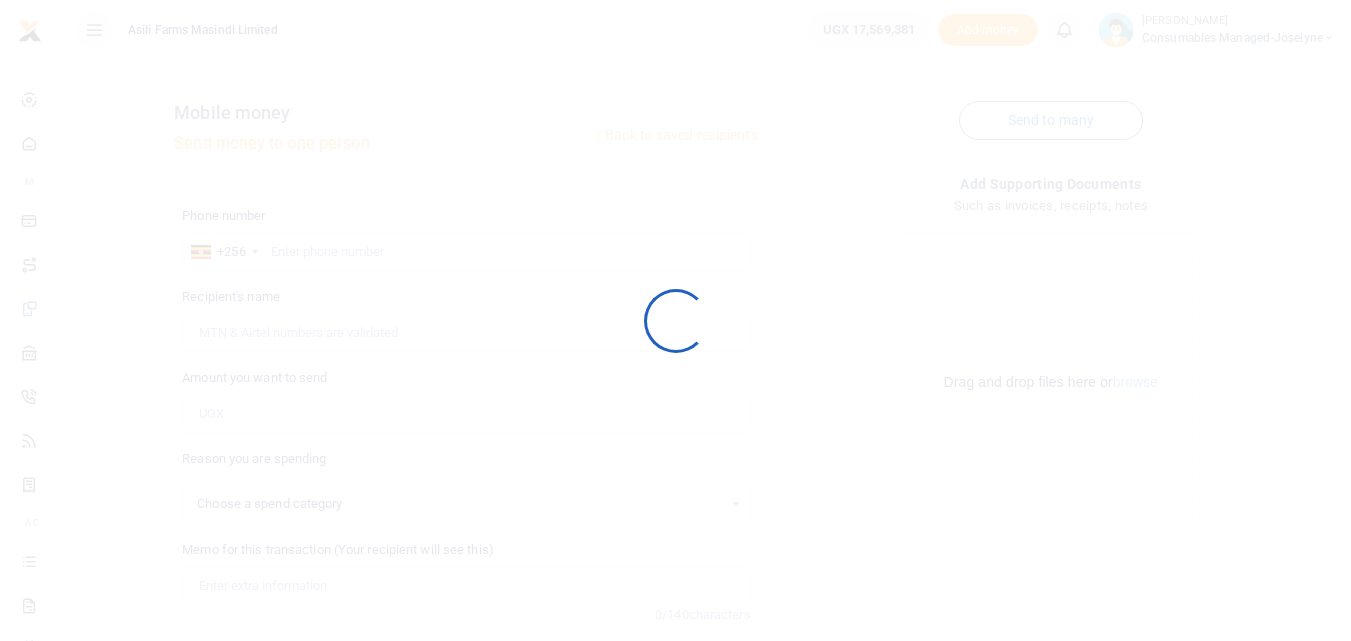 scroll, scrollTop: 149, scrollLeft: 0, axis: vertical 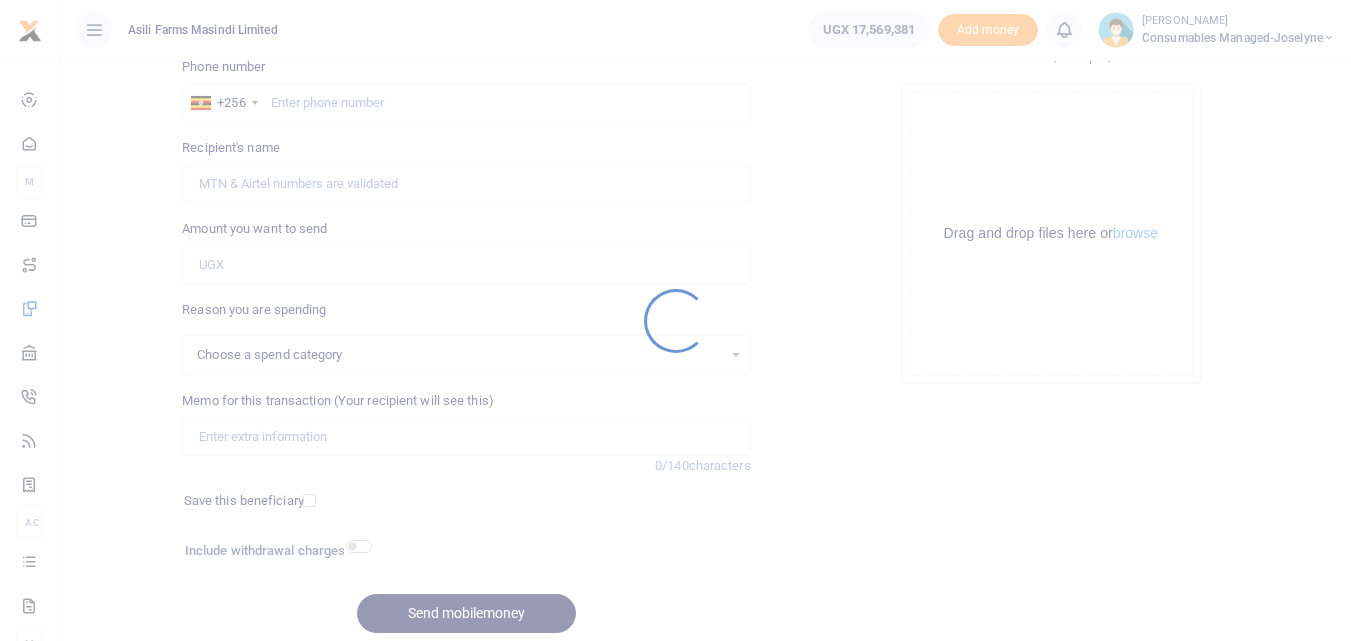 select 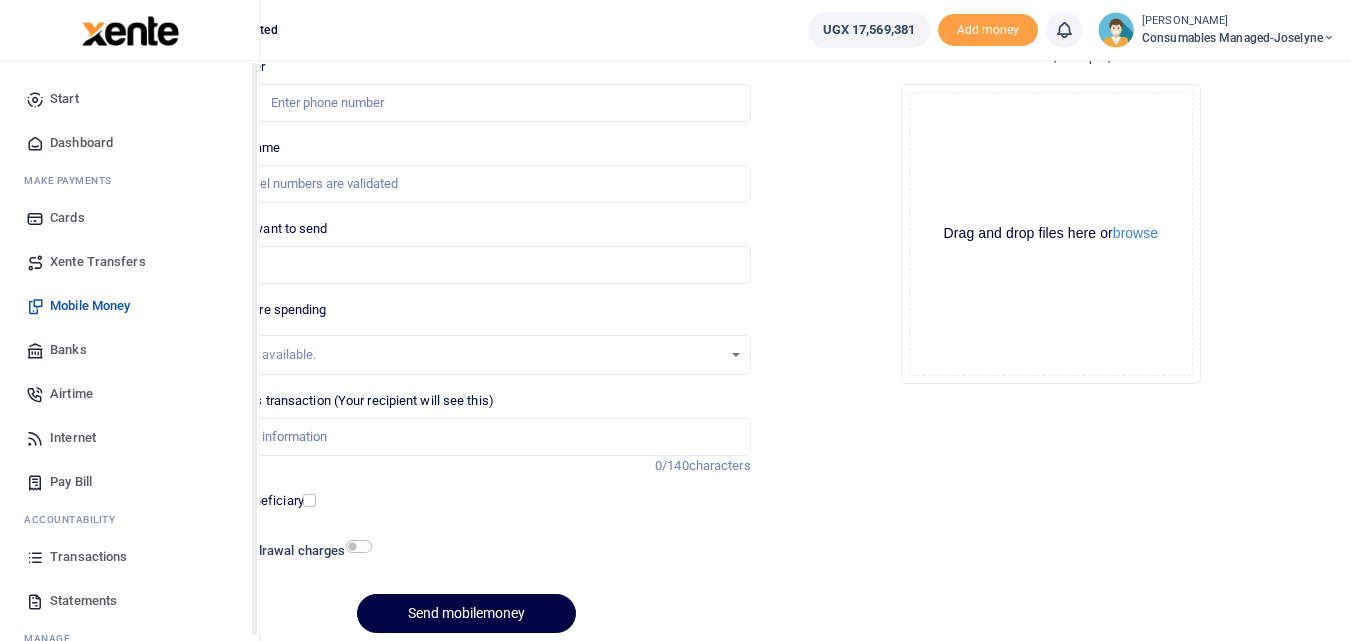 click at bounding box center [35, 557] 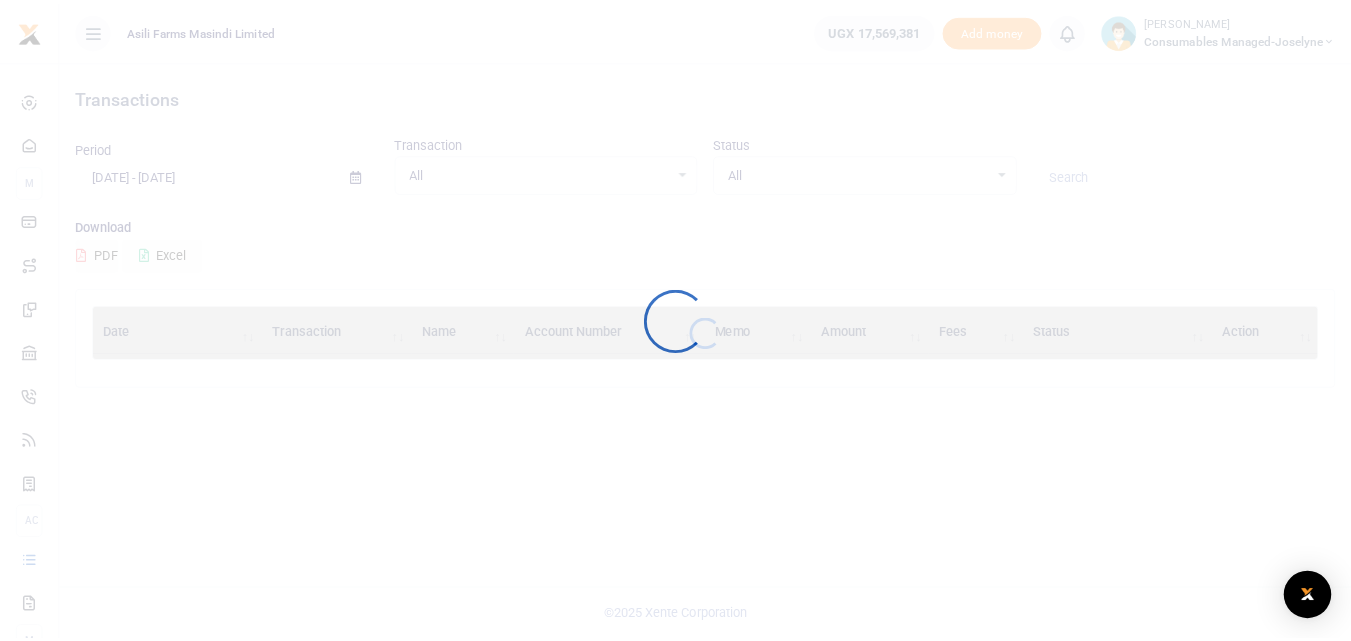 scroll, scrollTop: 0, scrollLeft: 0, axis: both 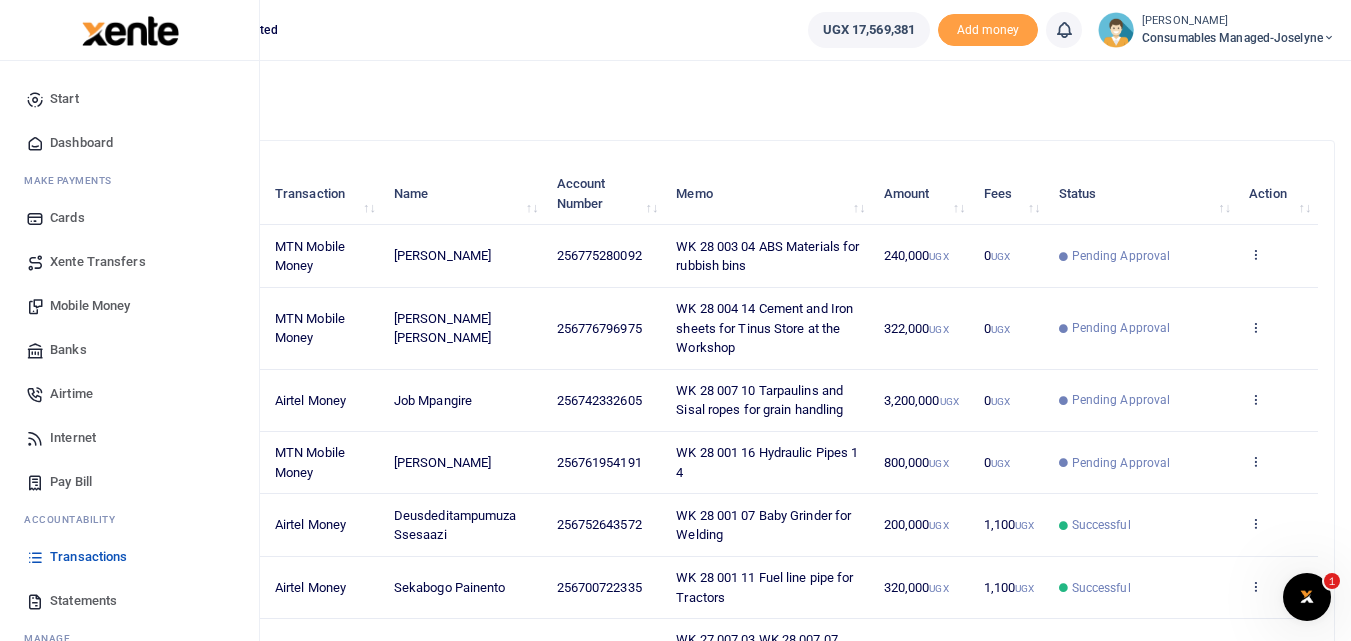 click on "Mobile Money" at bounding box center (90, 306) 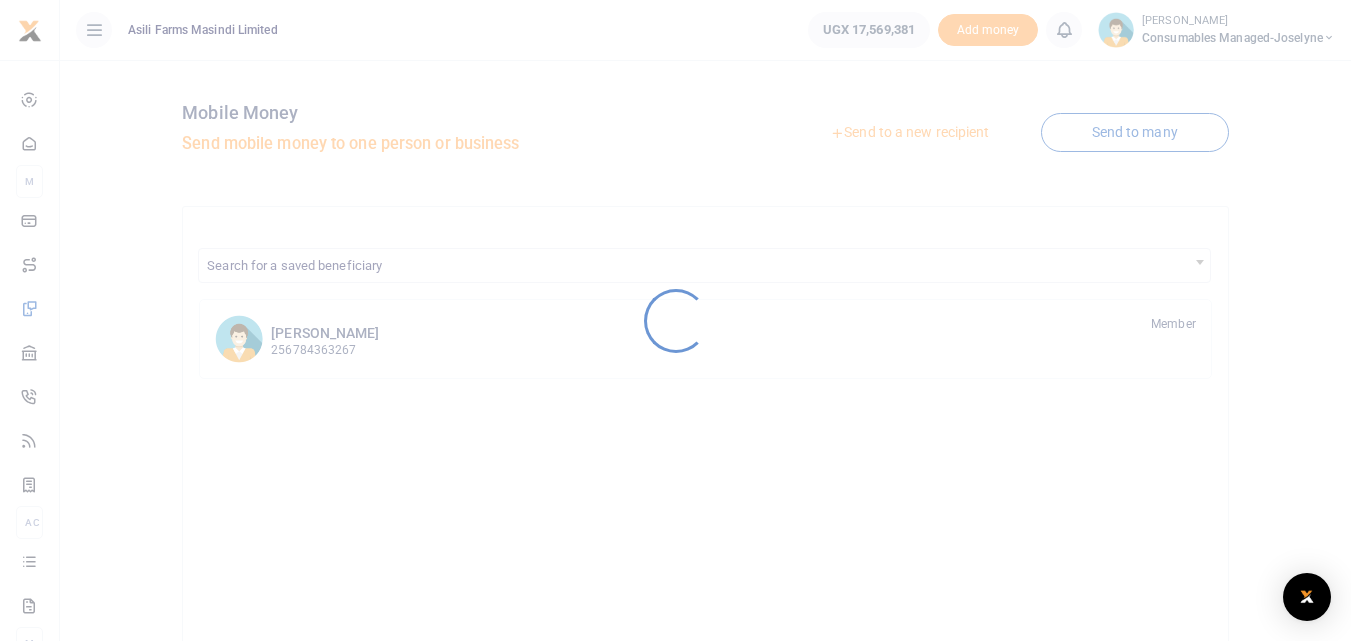 scroll, scrollTop: 0, scrollLeft: 0, axis: both 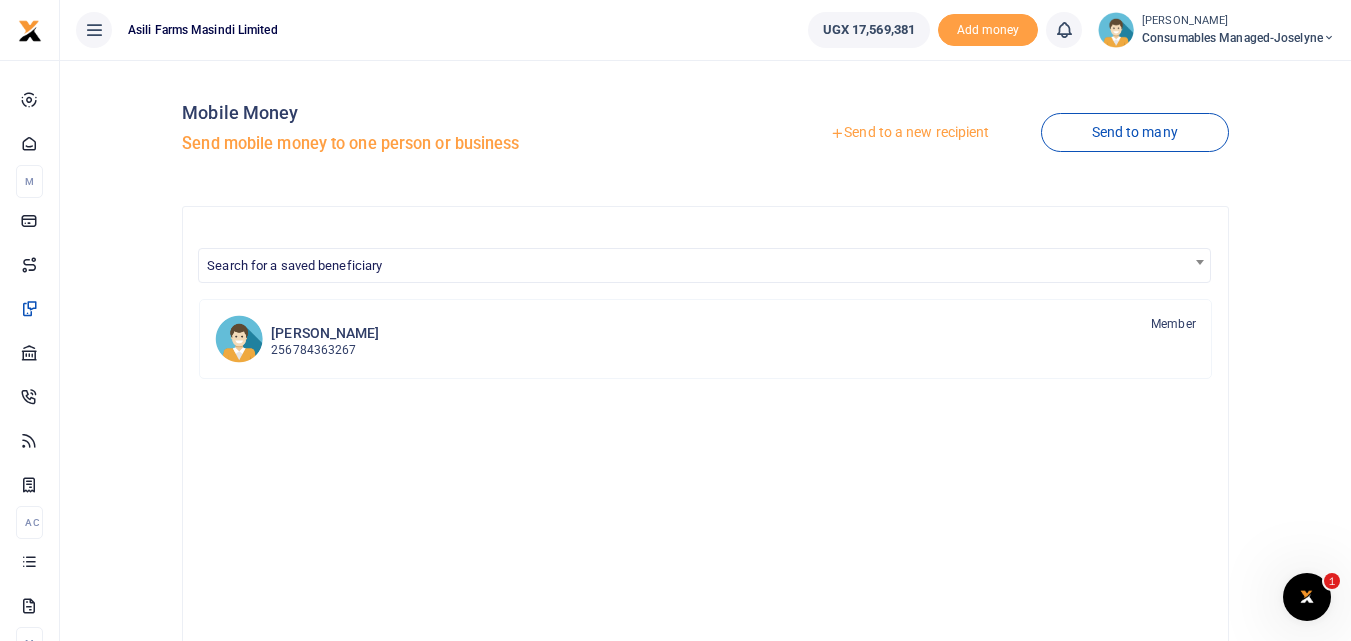 click on "Send to a new recipient" at bounding box center [909, 133] 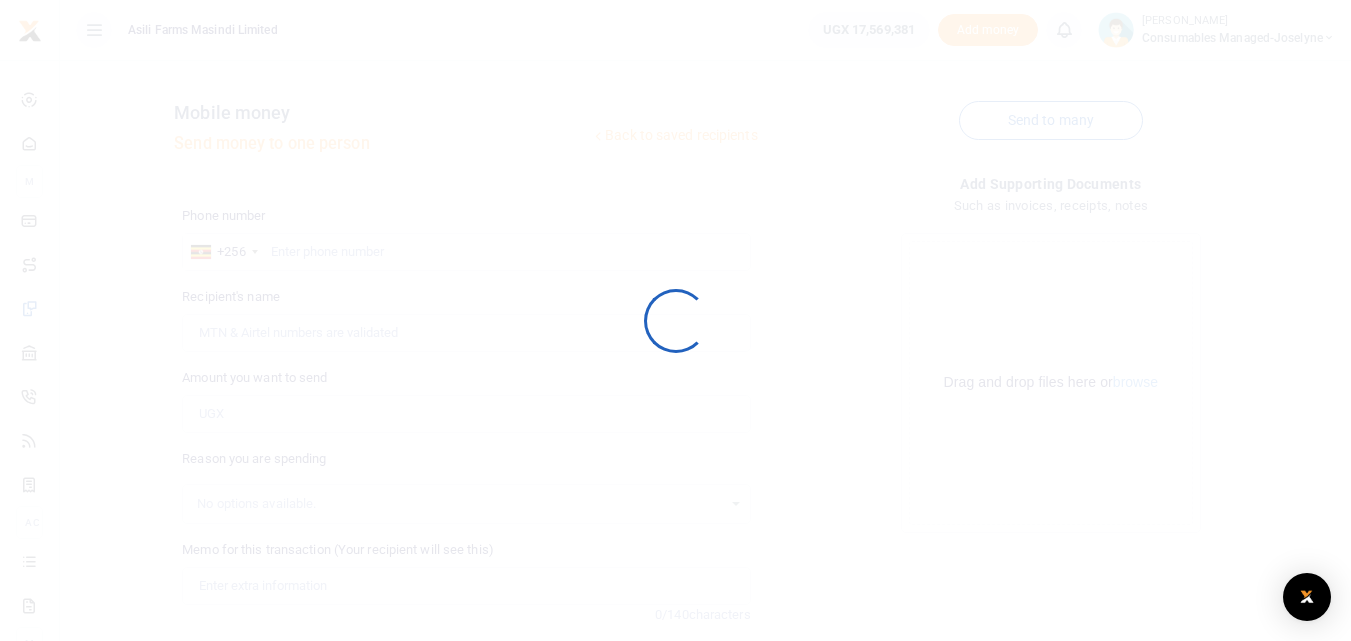 scroll, scrollTop: 0, scrollLeft: 0, axis: both 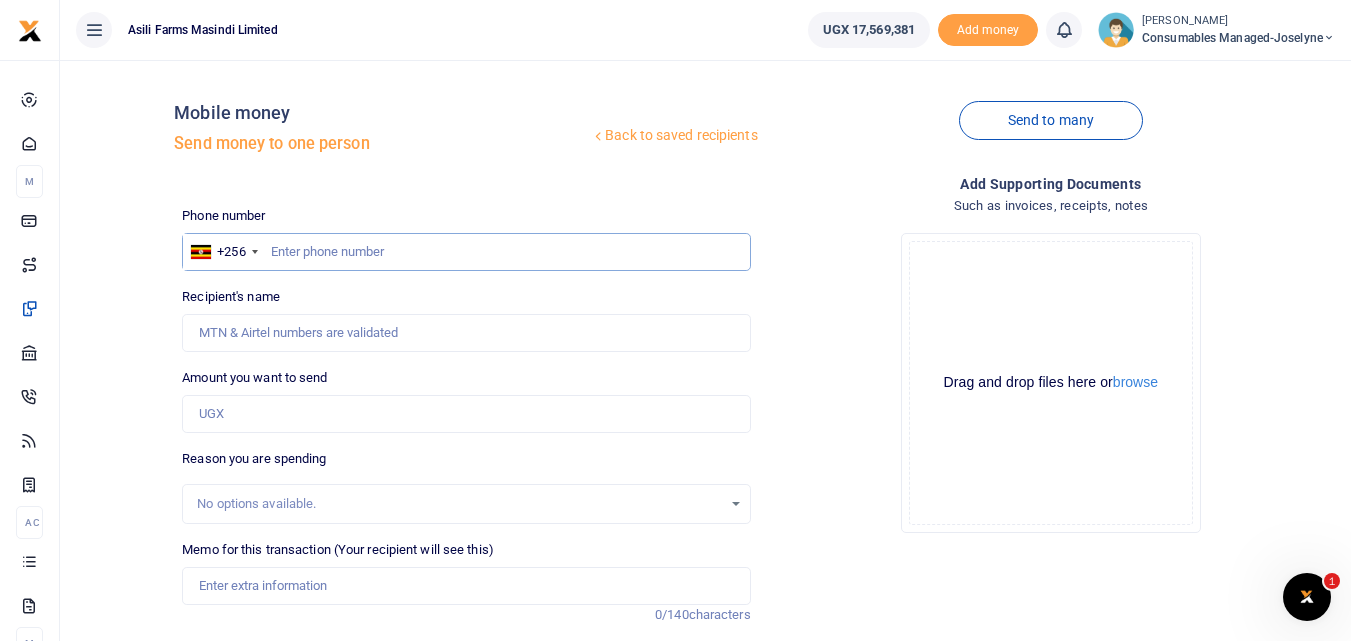 click at bounding box center [466, 252] 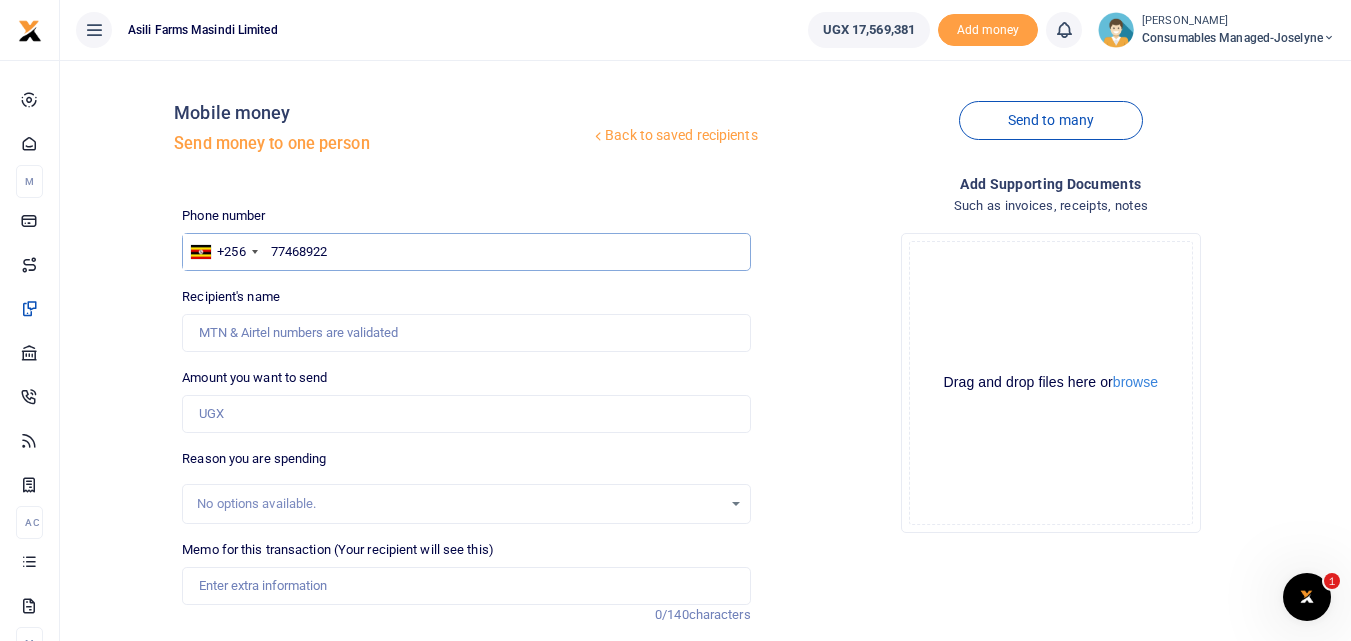 type on "774689227" 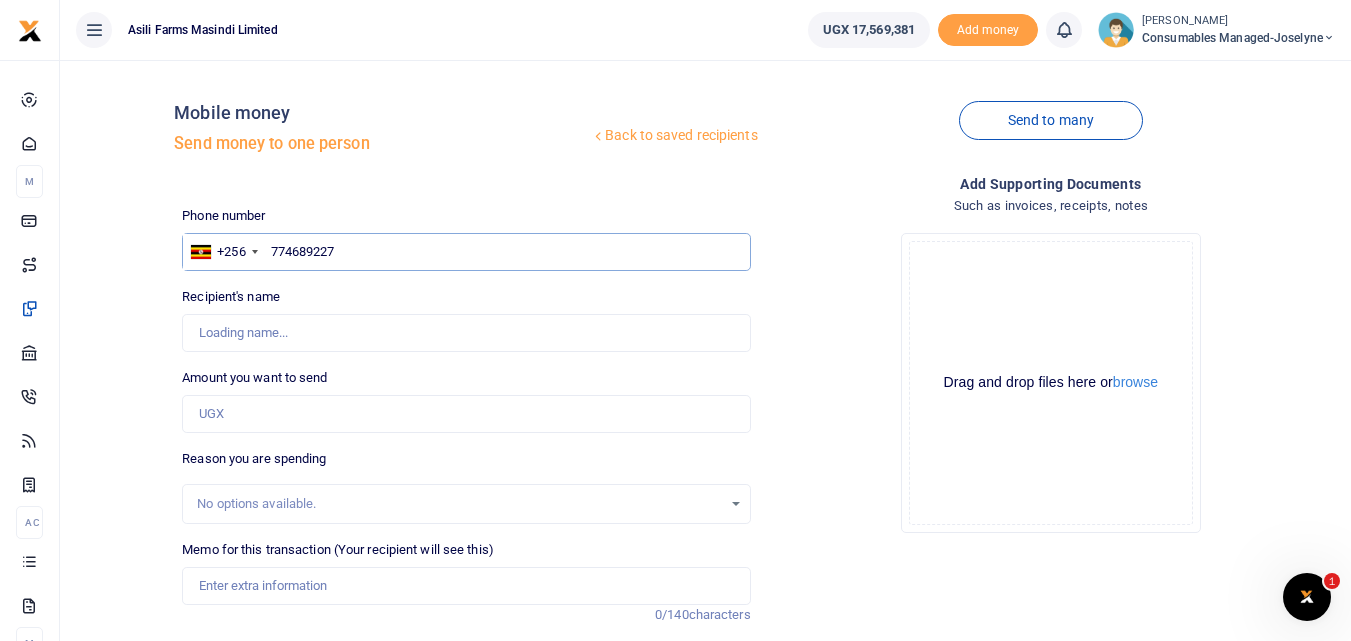 type on "Esau Bagenda" 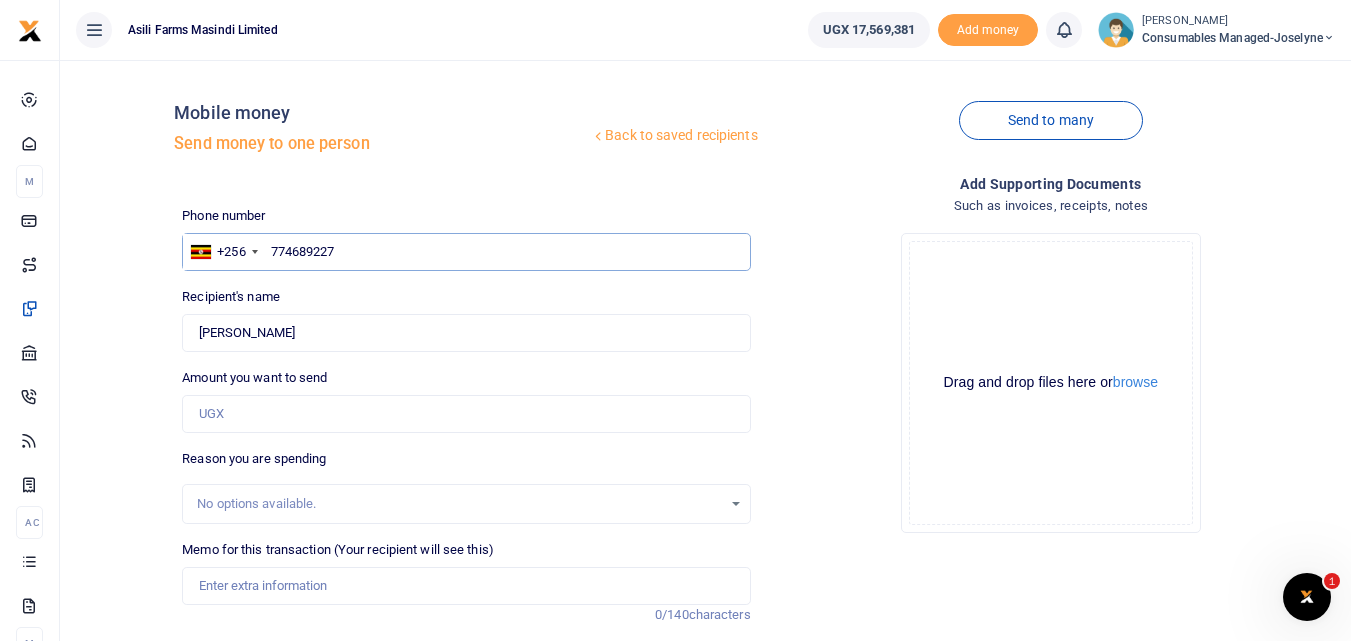 type on "774689227" 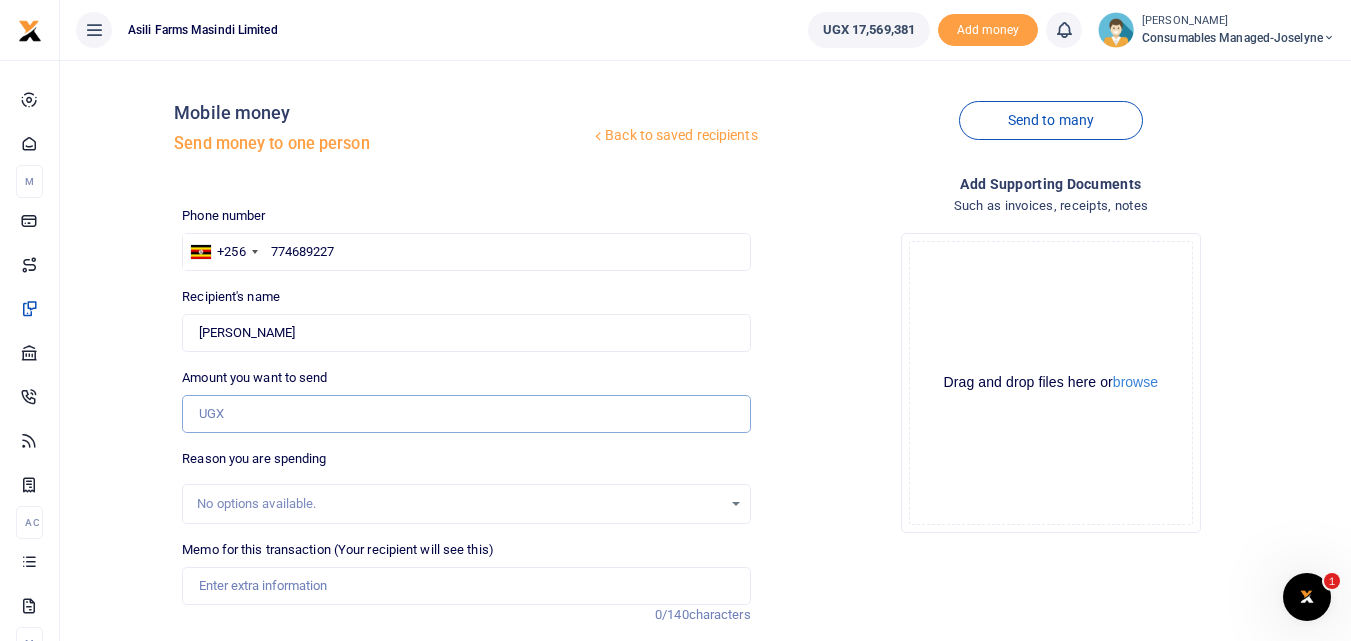 click on "Amount you want to send" at bounding box center (466, 414) 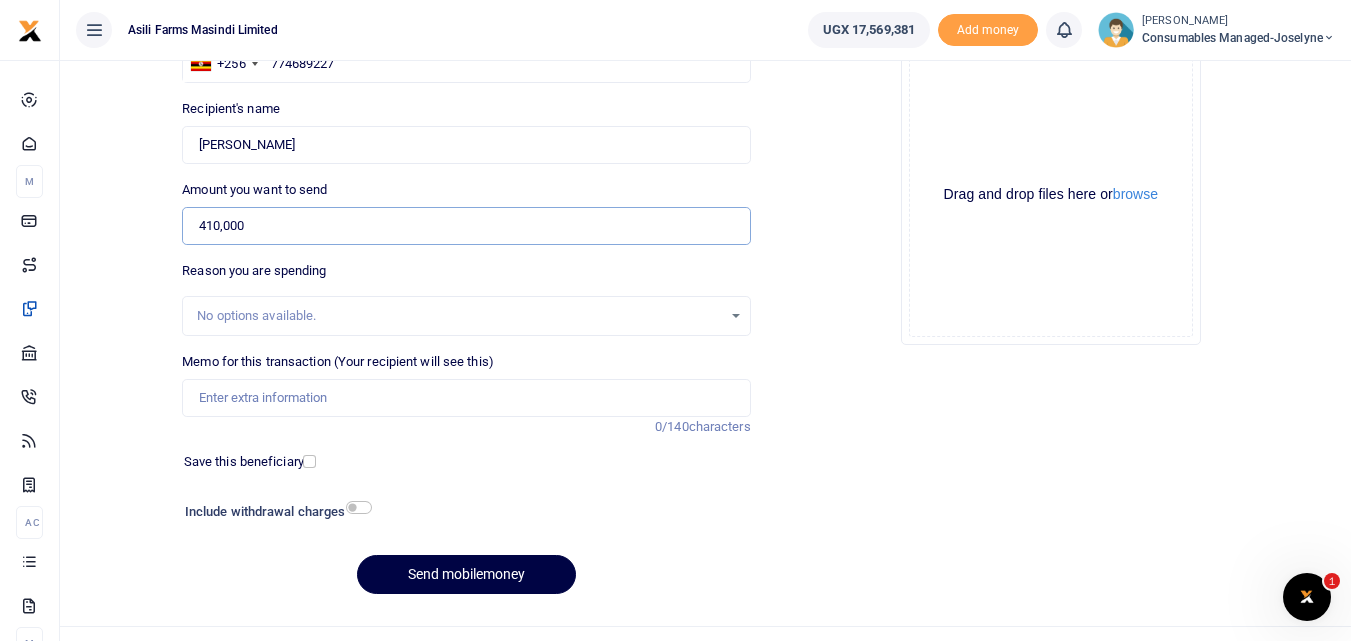 scroll, scrollTop: 191, scrollLeft: 0, axis: vertical 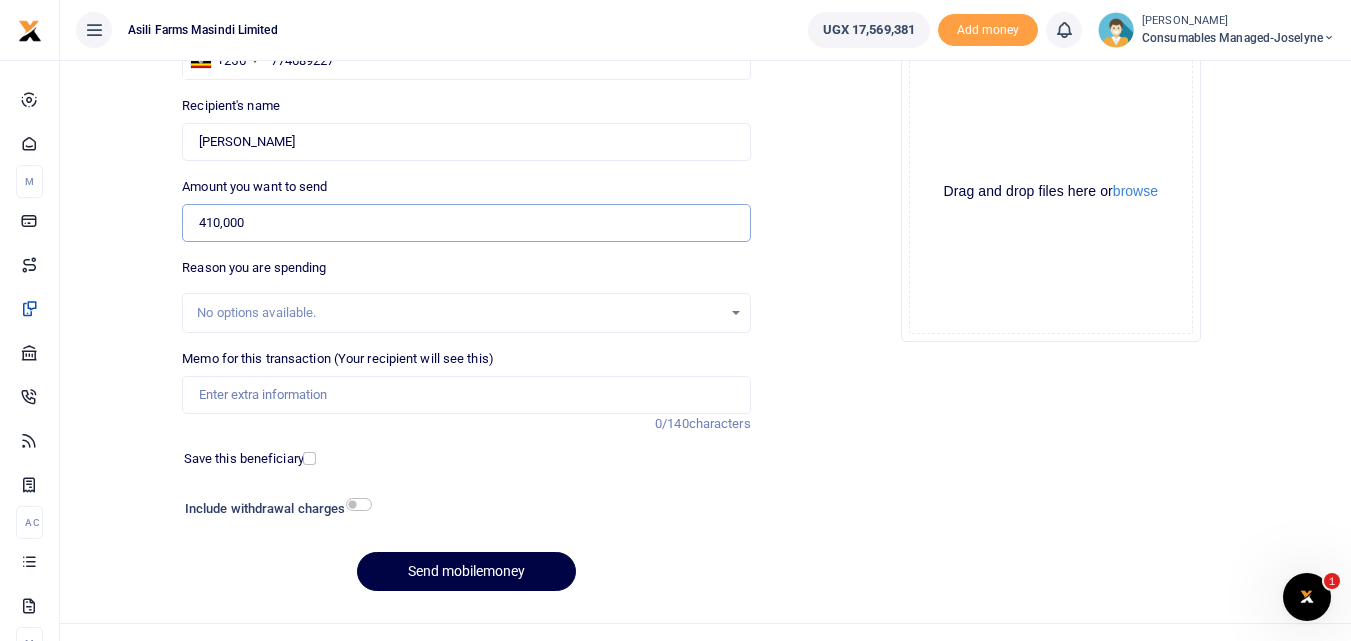 type on "410,000" 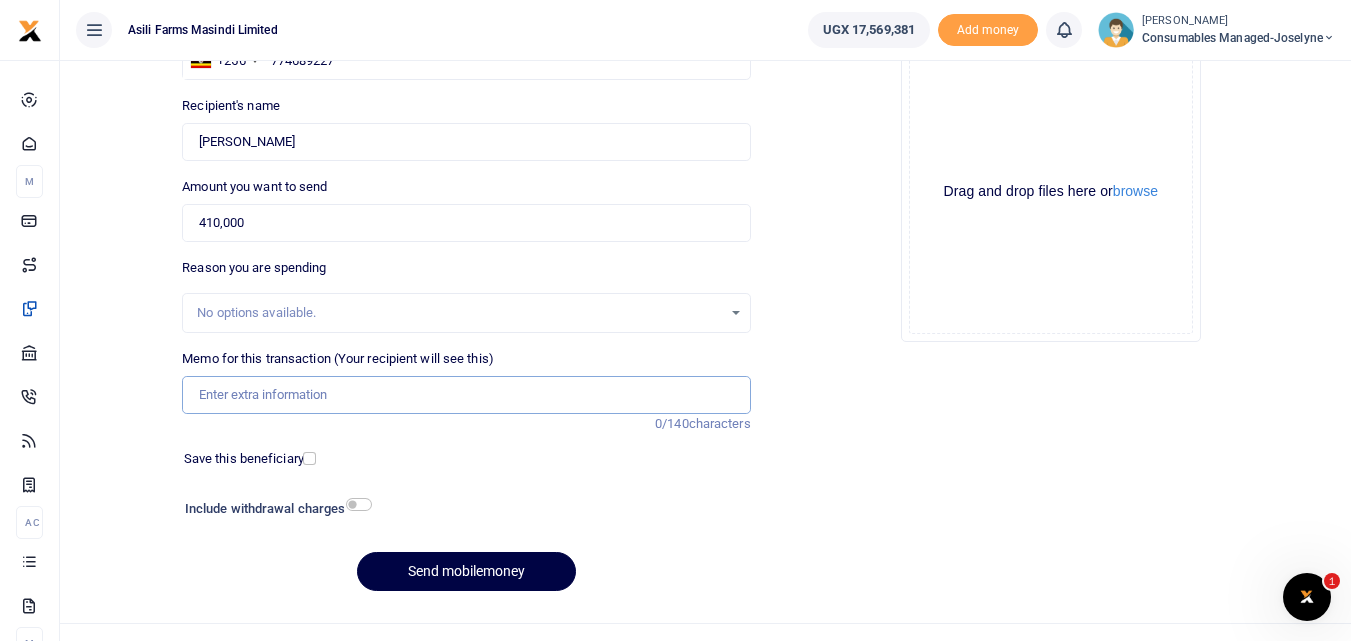 click on "Memo for this transaction (Your recipient will see this)" at bounding box center (466, 395) 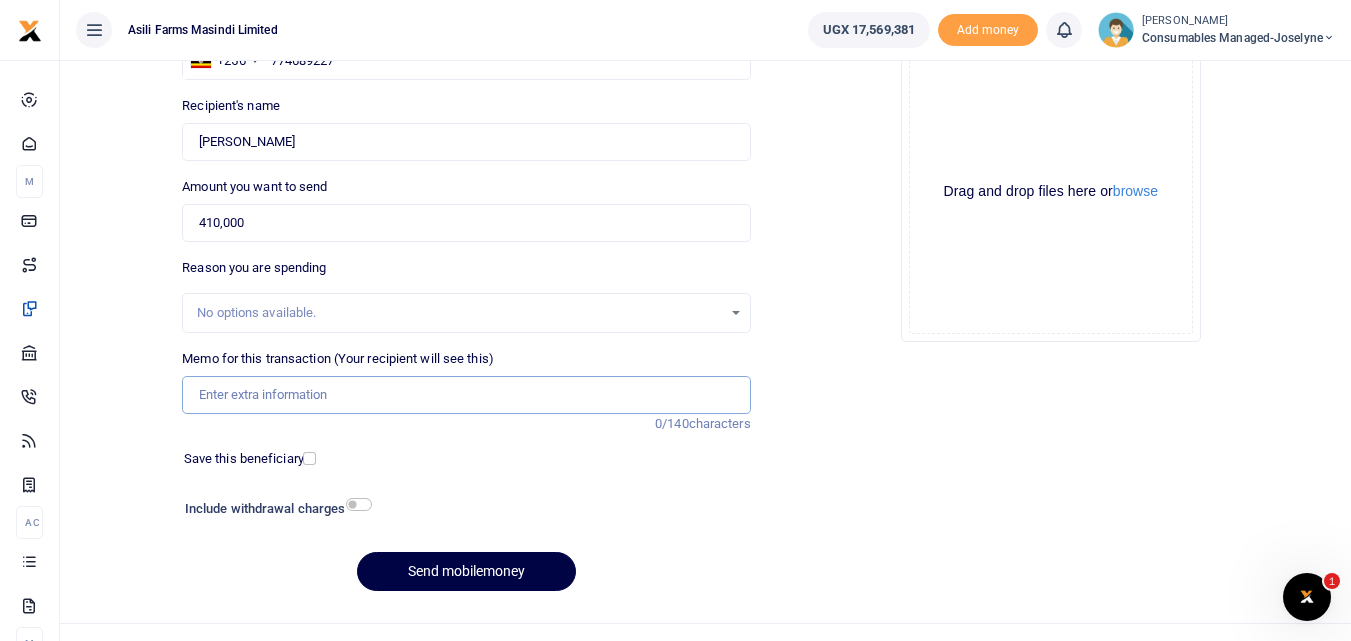 paste on "WK 28 /003 / 02" 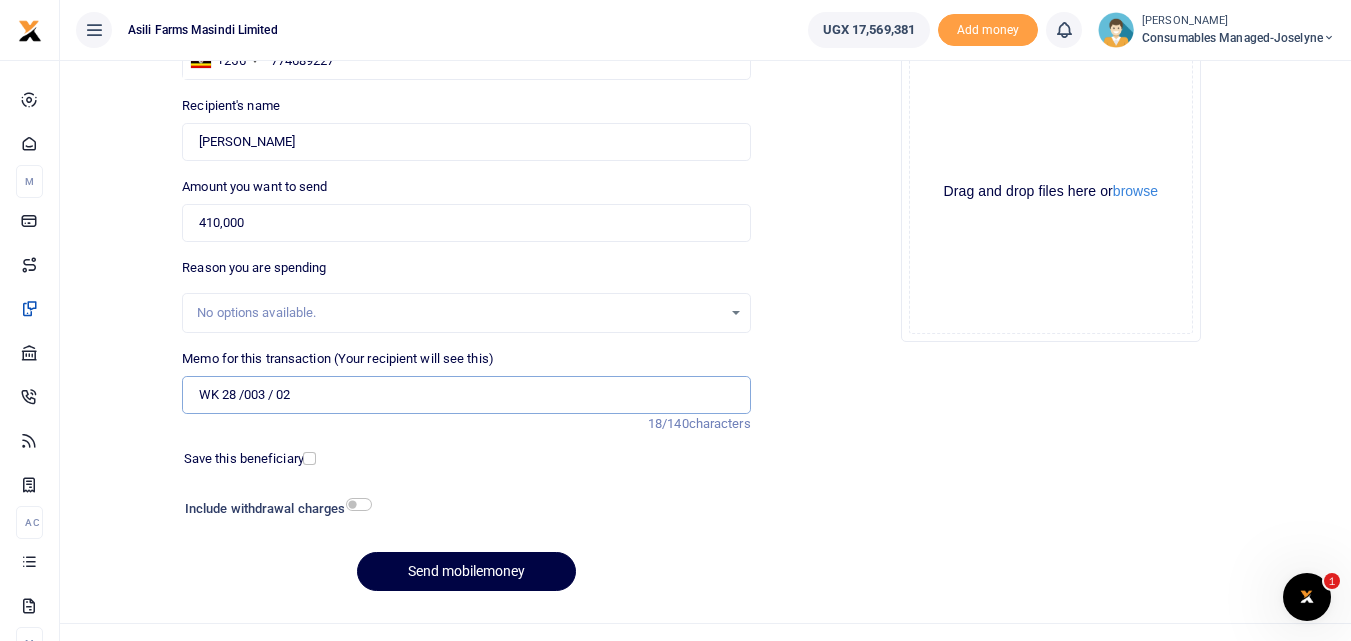 paste on "WK 28 /003 / 03" 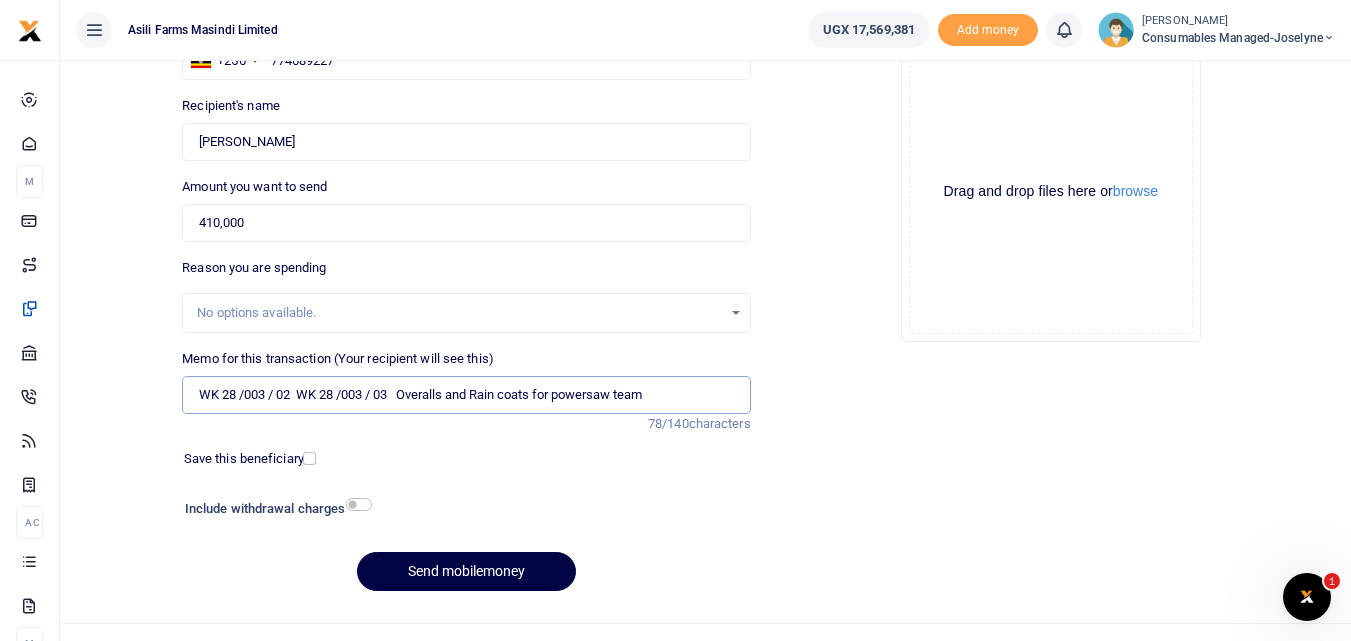 click on "WK 28 /003 / 02  WK 28 /003 / 03   Overalls and Rain coats for powersaw team" at bounding box center (466, 395) 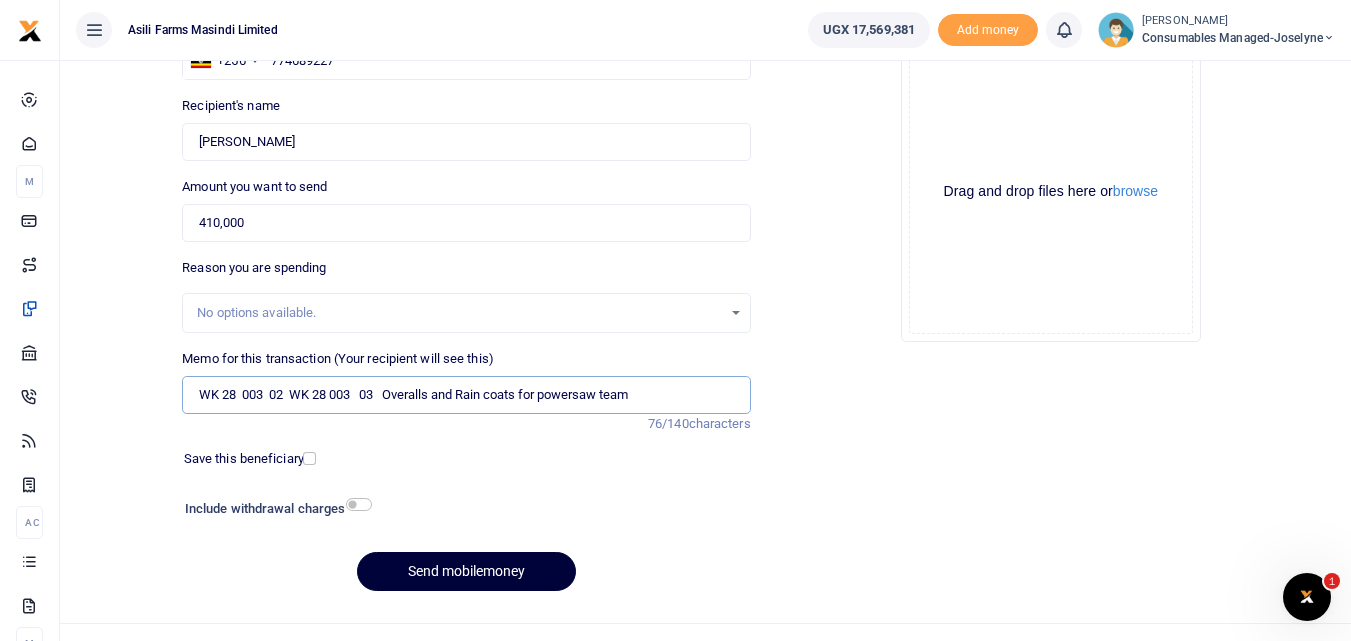 type on "WK 28  003  02  WK 28 003   03   Overalls and Rain coats for powersaw team" 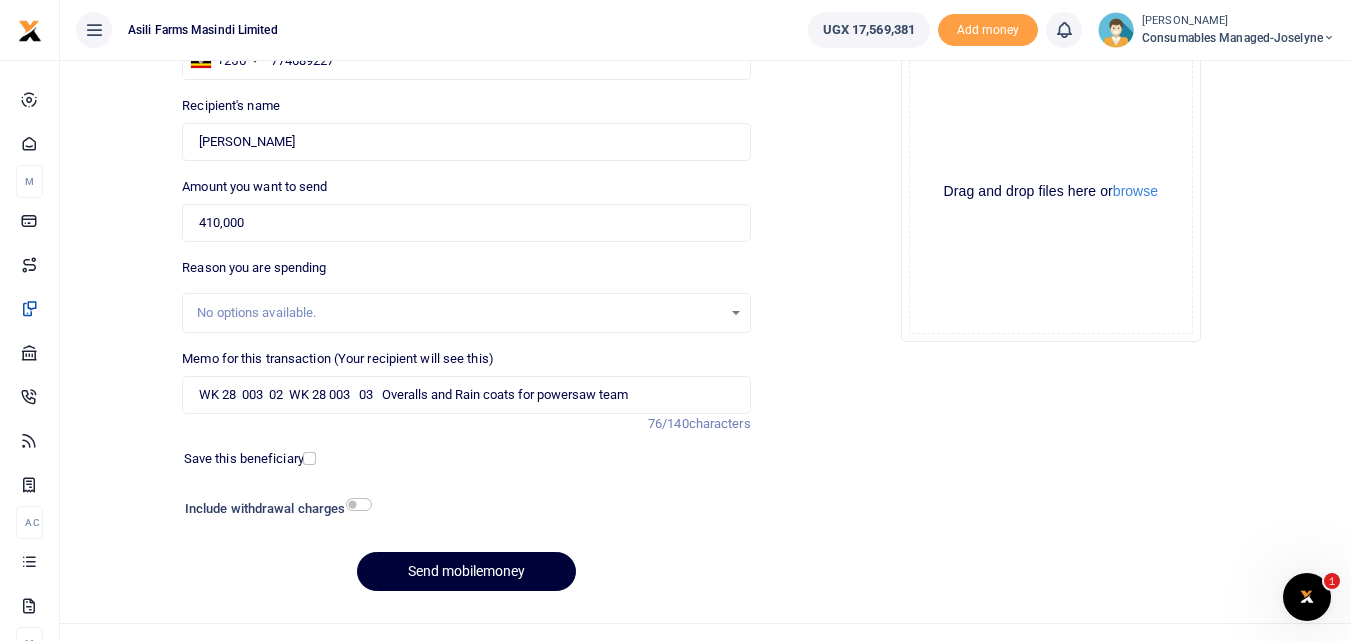 click on "Send mobilemoney" at bounding box center [466, 571] 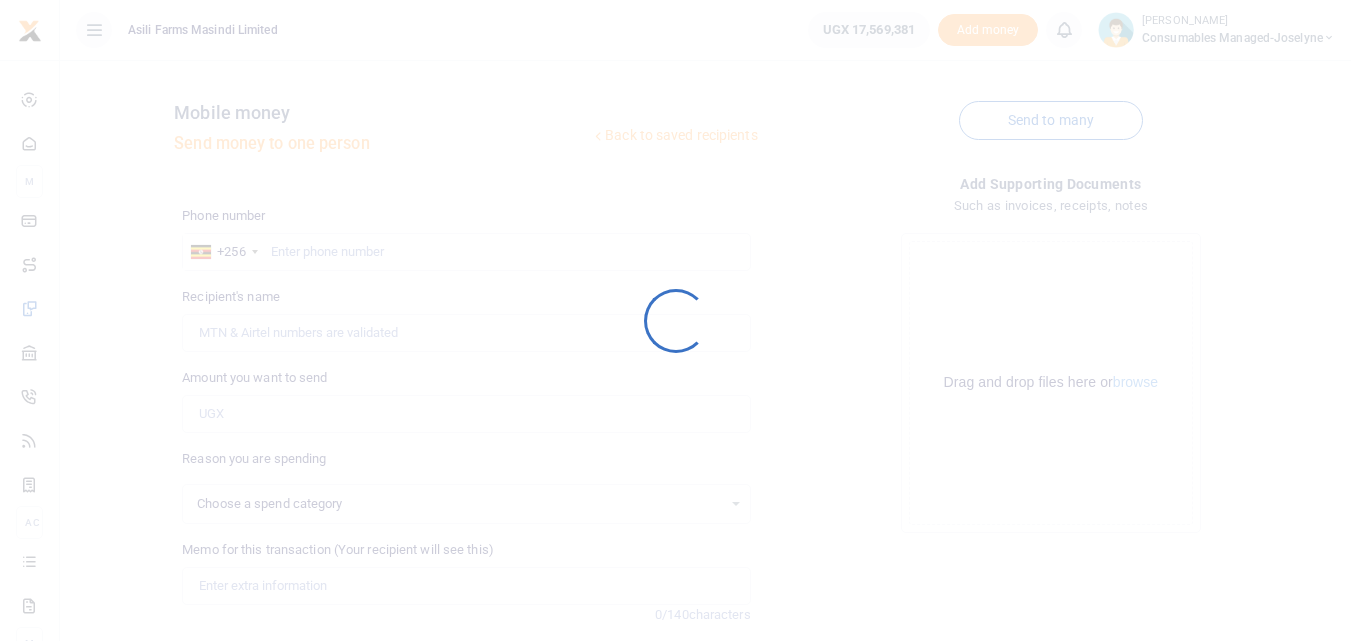 scroll, scrollTop: 191, scrollLeft: 0, axis: vertical 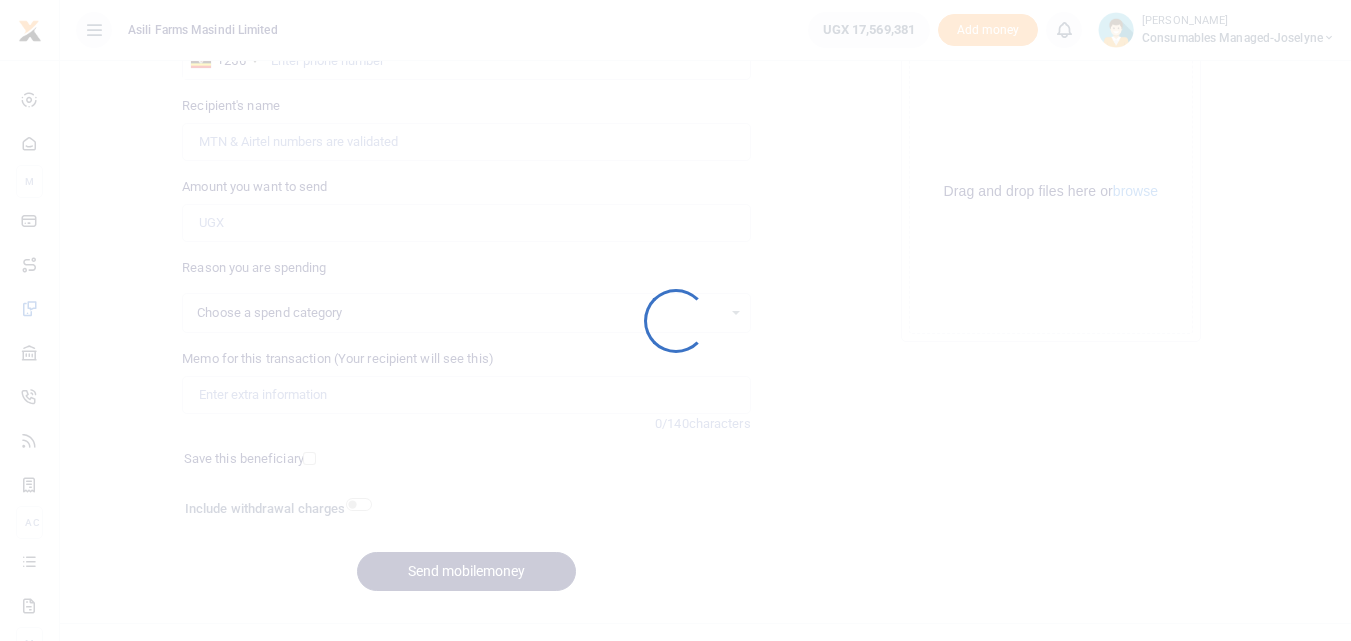select 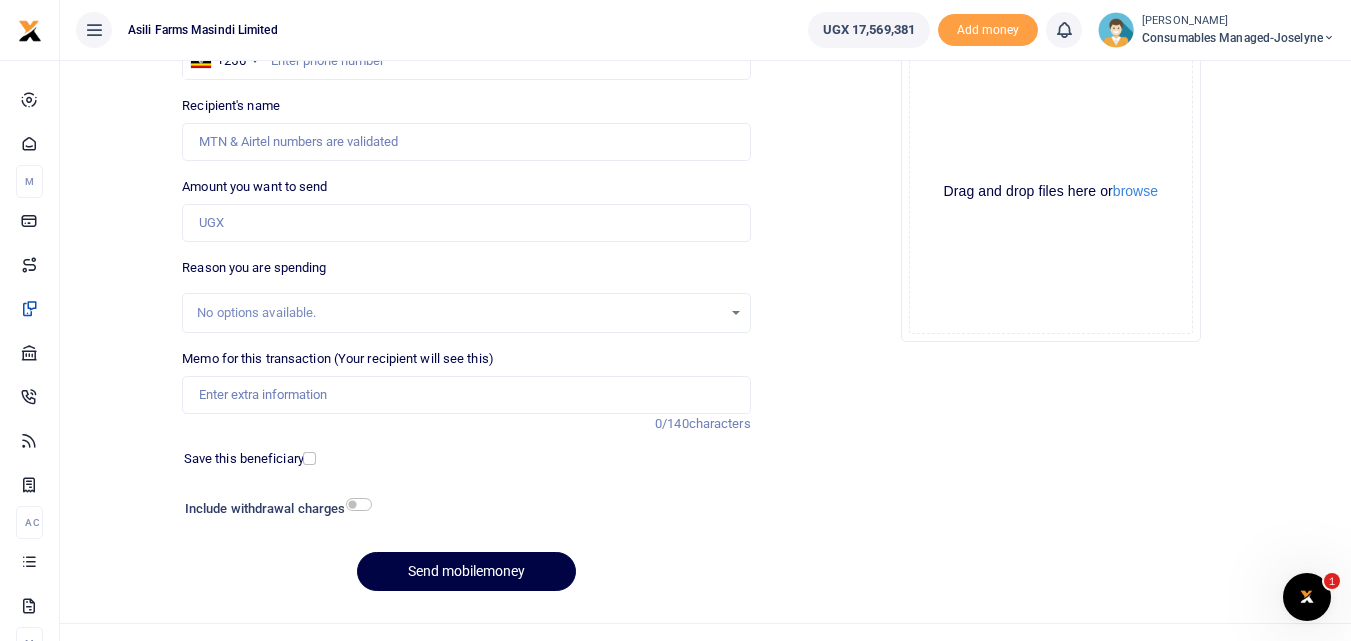 scroll, scrollTop: 0, scrollLeft: 0, axis: both 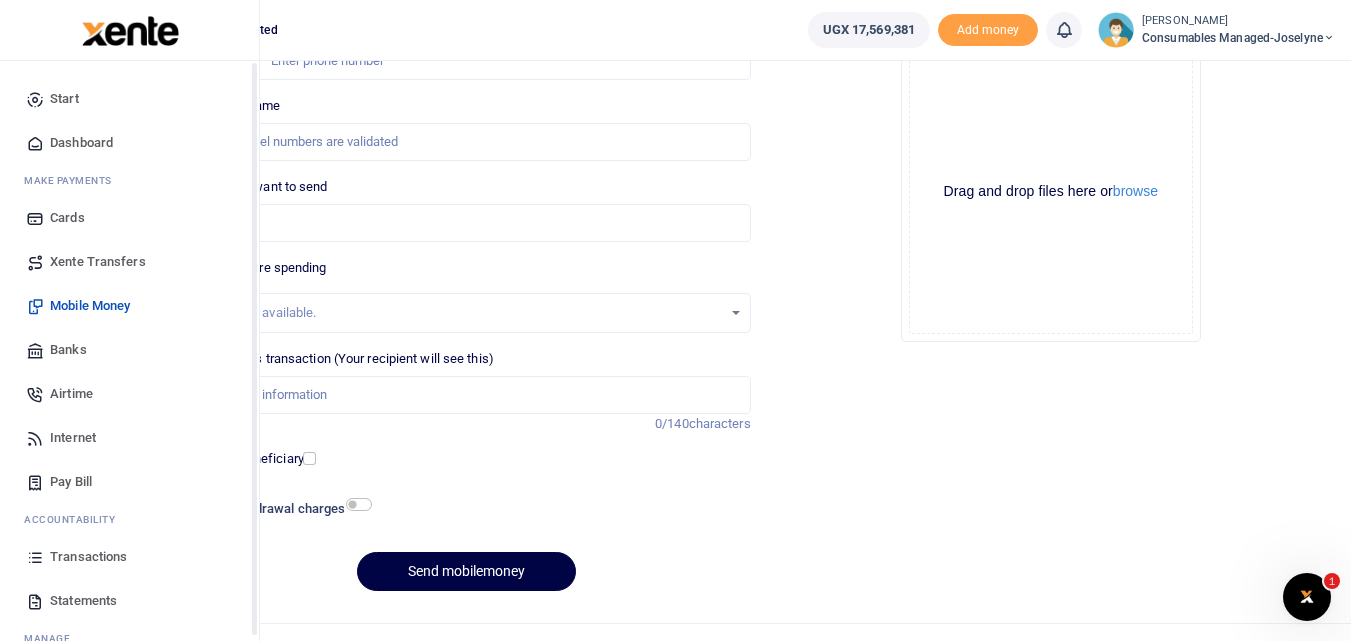 click at bounding box center [35, 557] 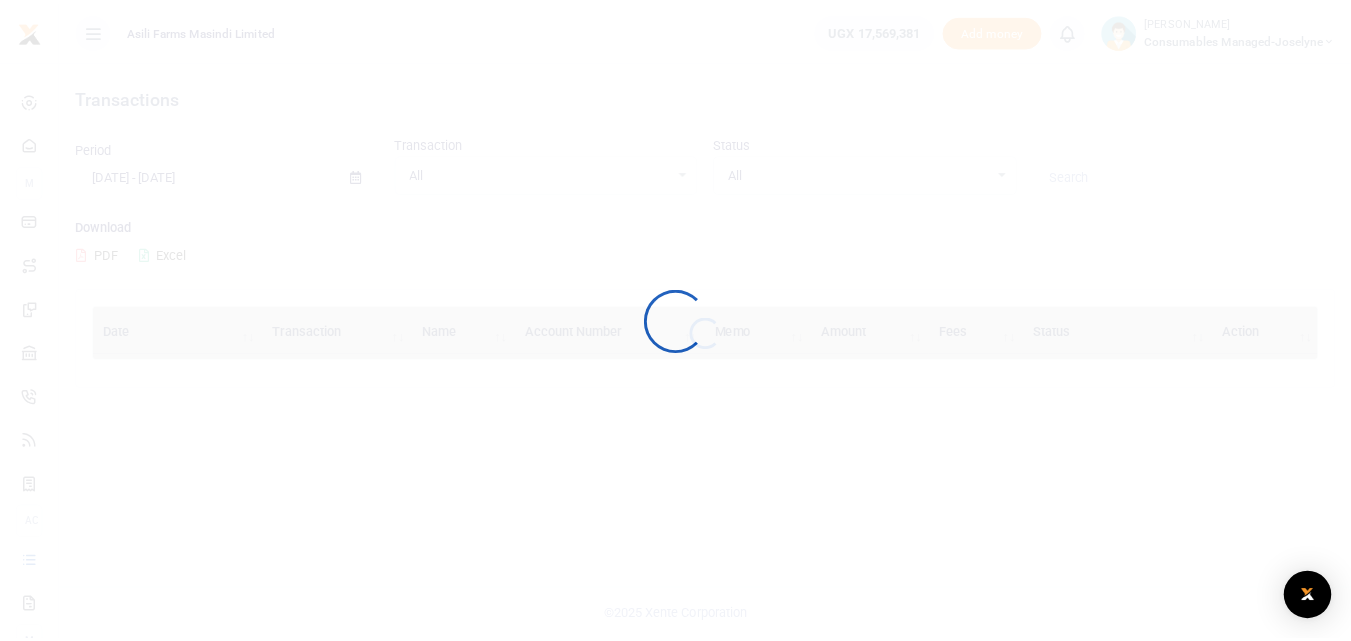 scroll, scrollTop: 0, scrollLeft: 0, axis: both 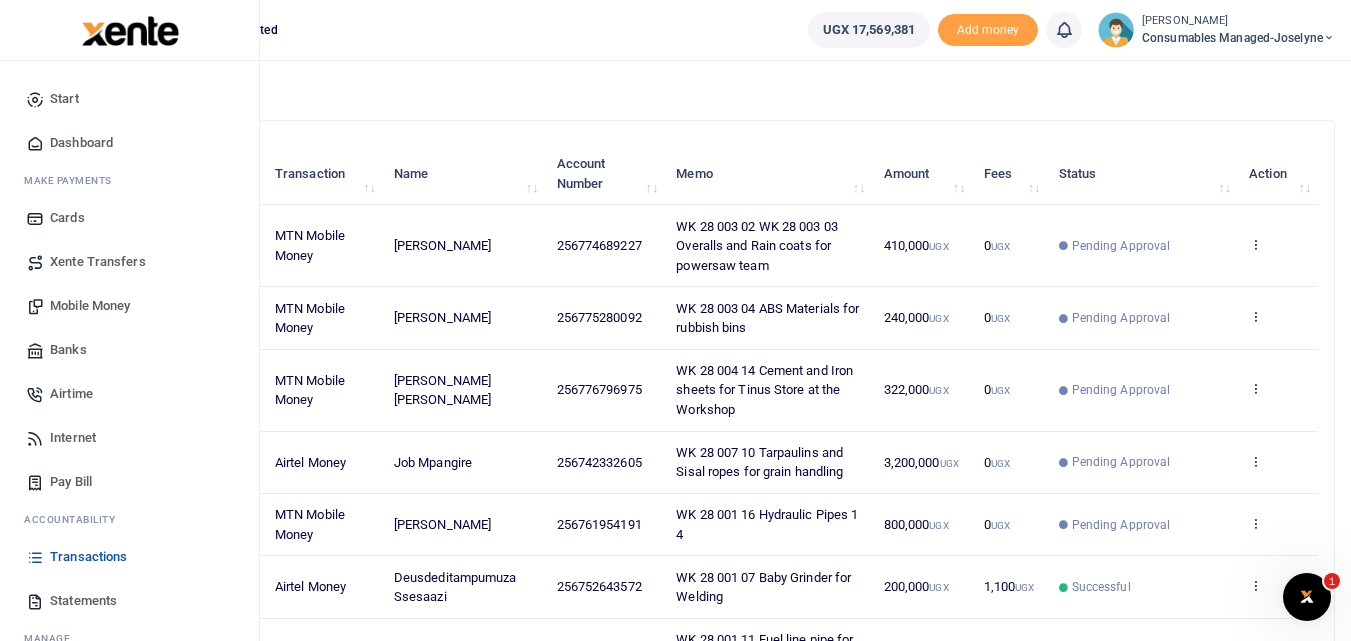 click on "Mobile Money" at bounding box center (90, 306) 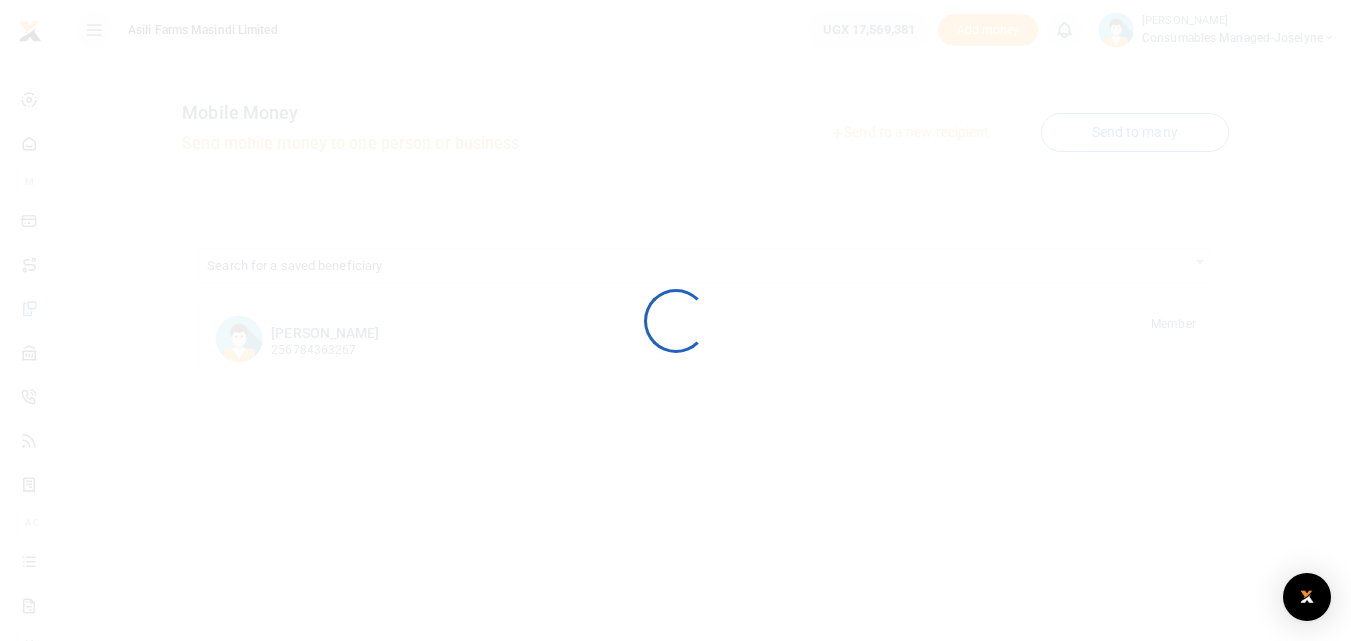 scroll, scrollTop: 0, scrollLeft: 0, axis: both 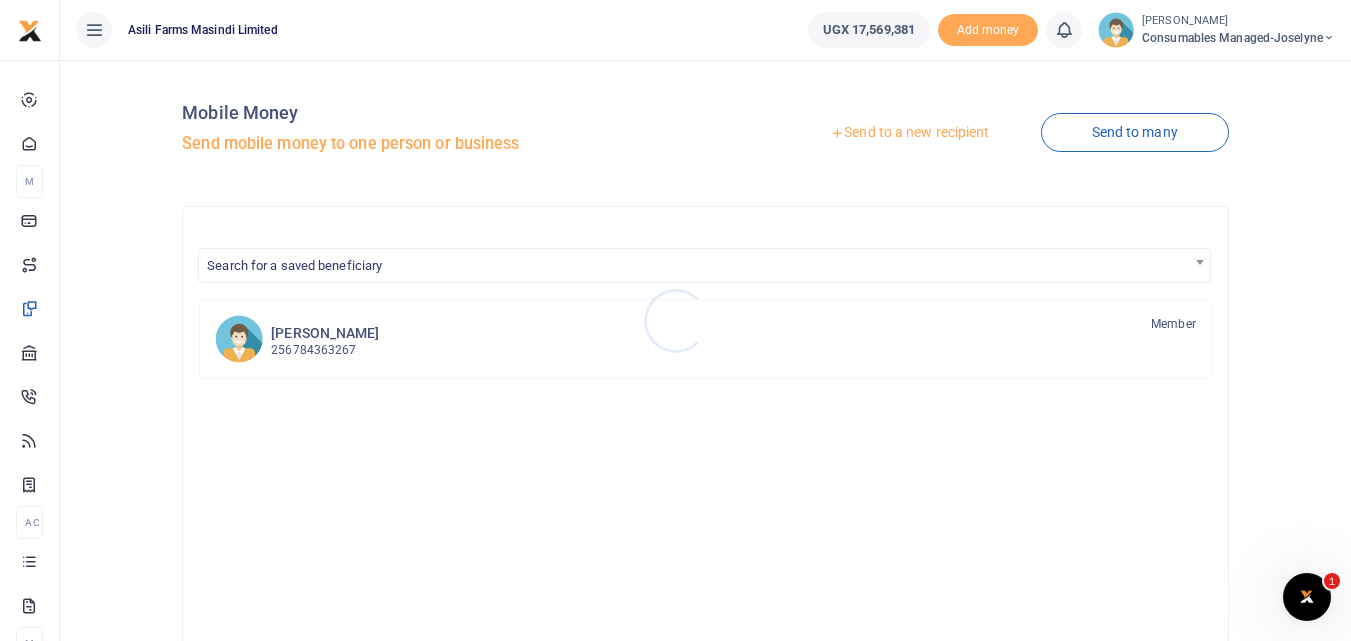click at bounding box center (675, 320) 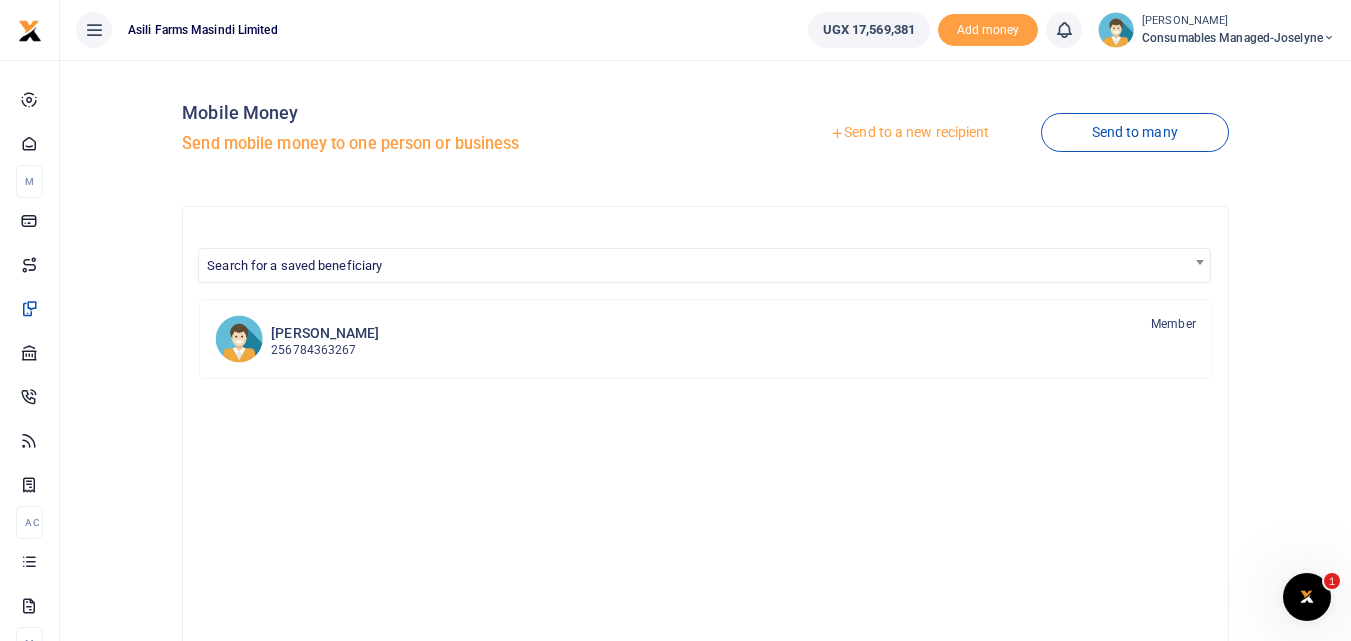 click on "Send to a new recipient" at bounding box center [909, 133] 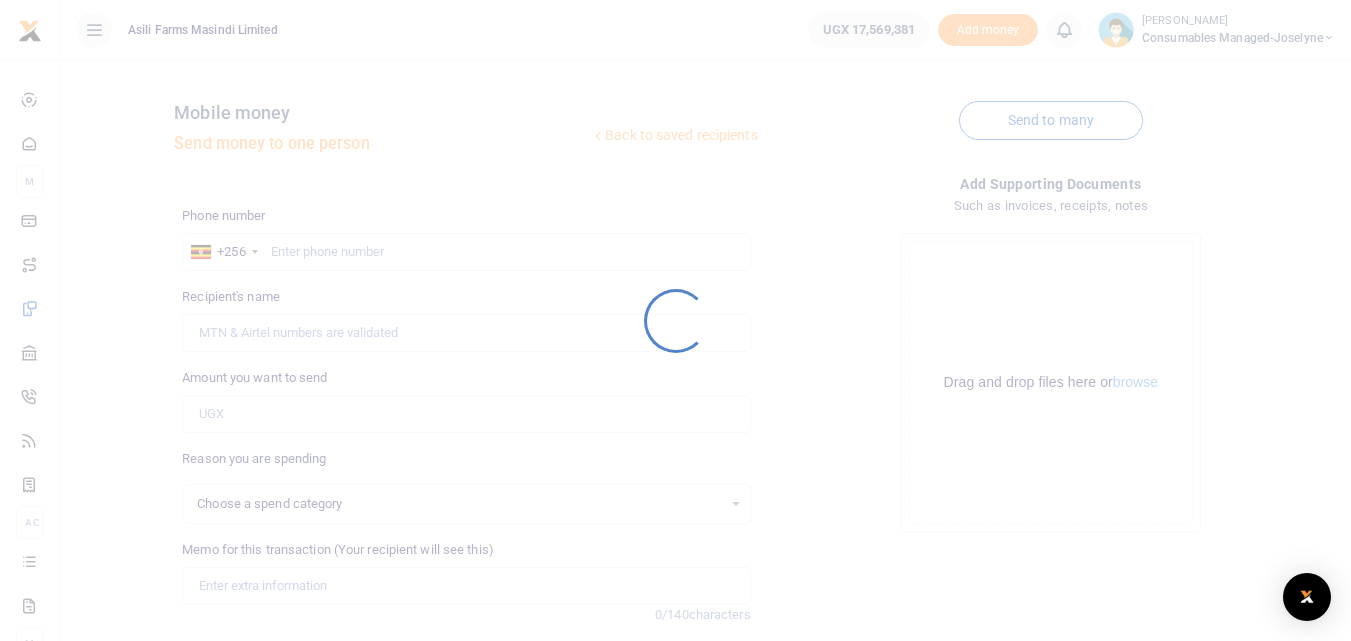 scroll, scrollTop: 0, scrollLeft: 0, axis: both 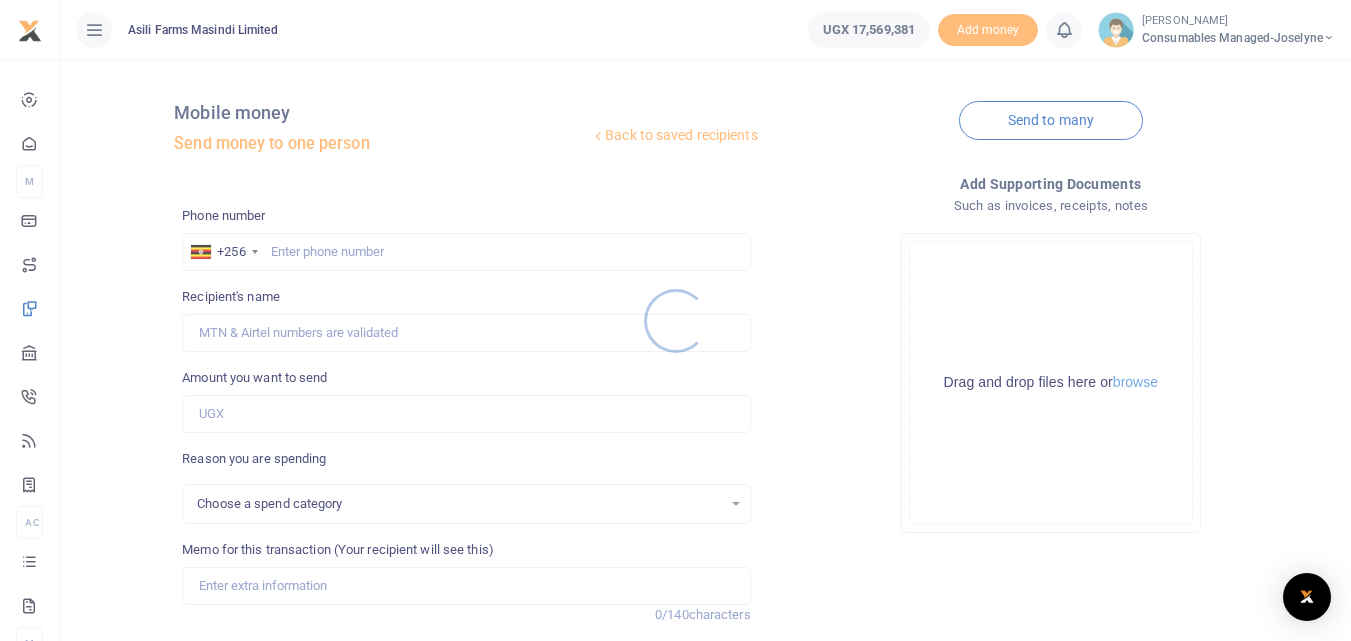 select 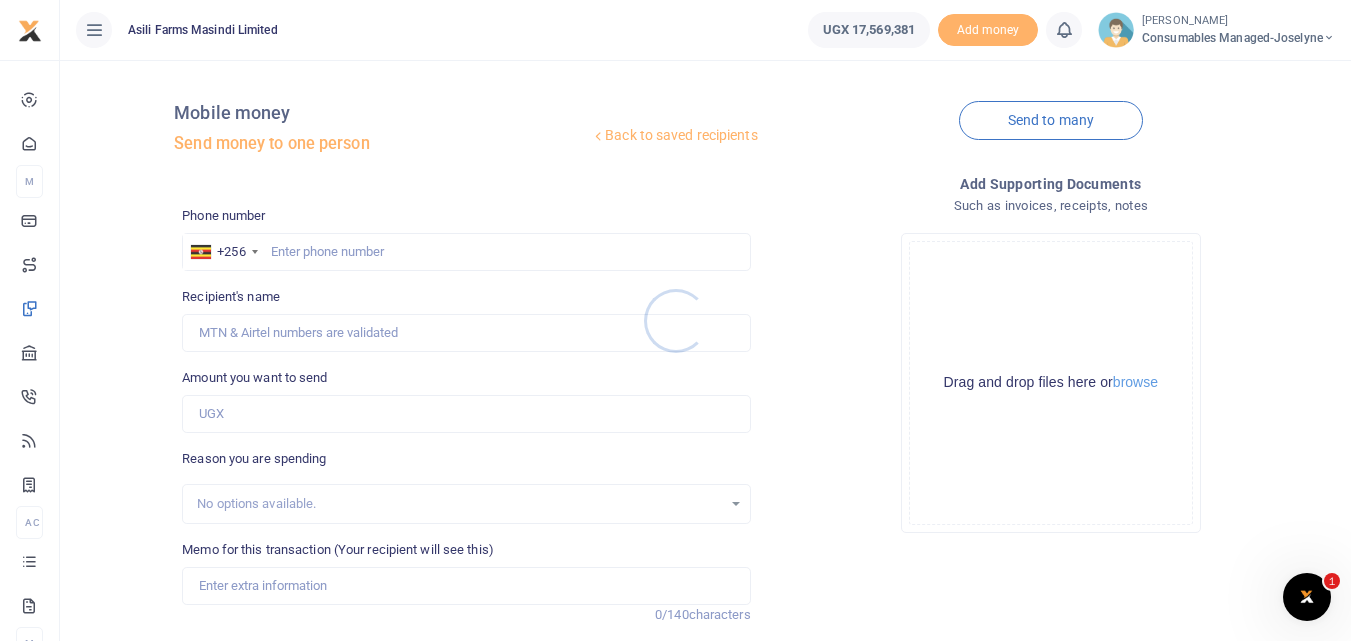 scroll, scrollTop: 0, scrollLeft: 0, axis: both 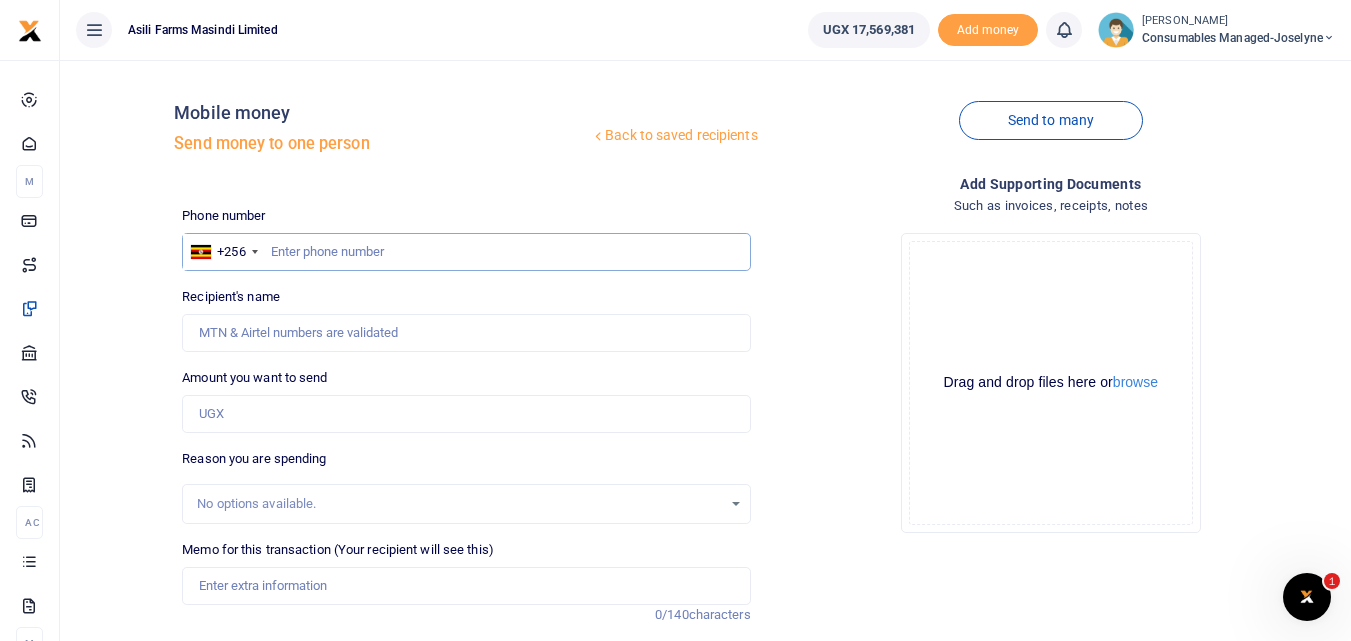 click at bounding box center [466, 252] 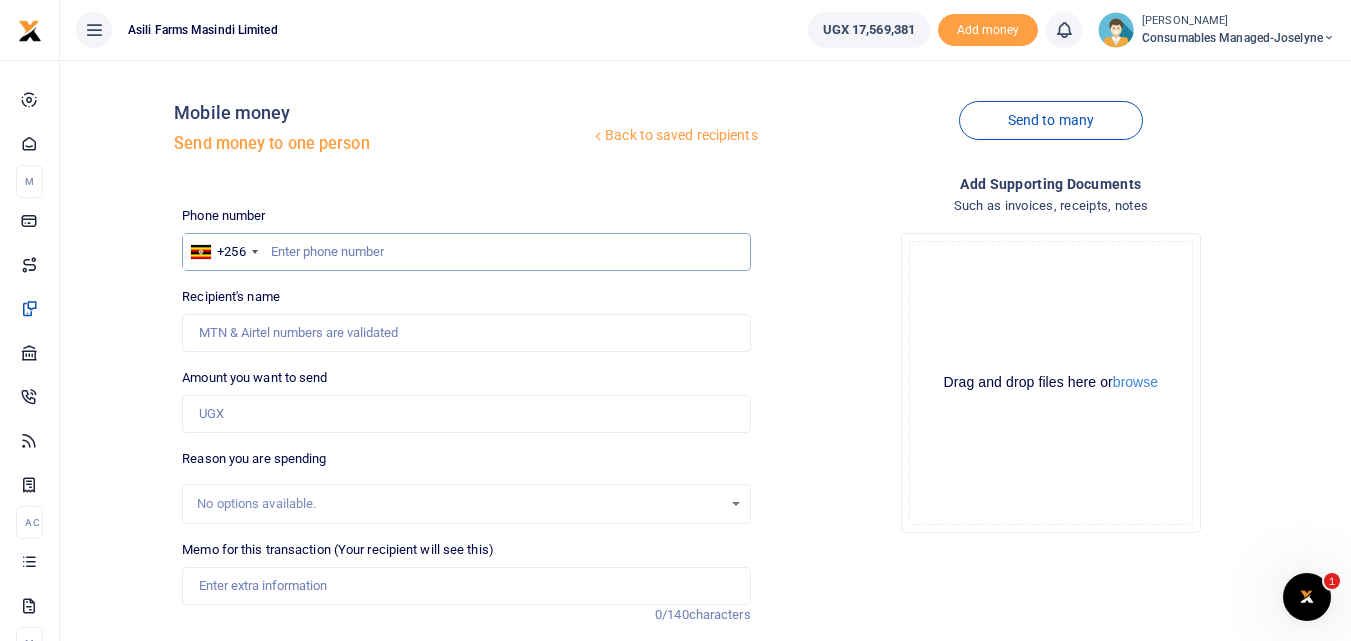 click at bounding box center (466, 252) 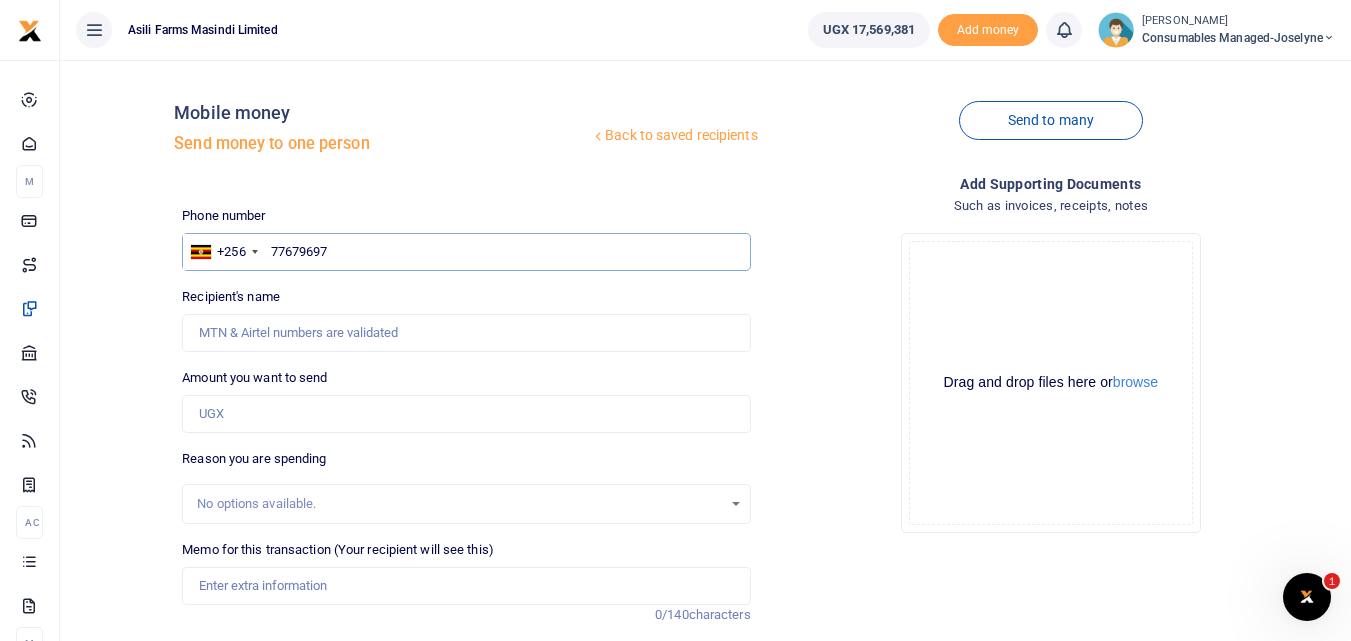 type on "776796975" 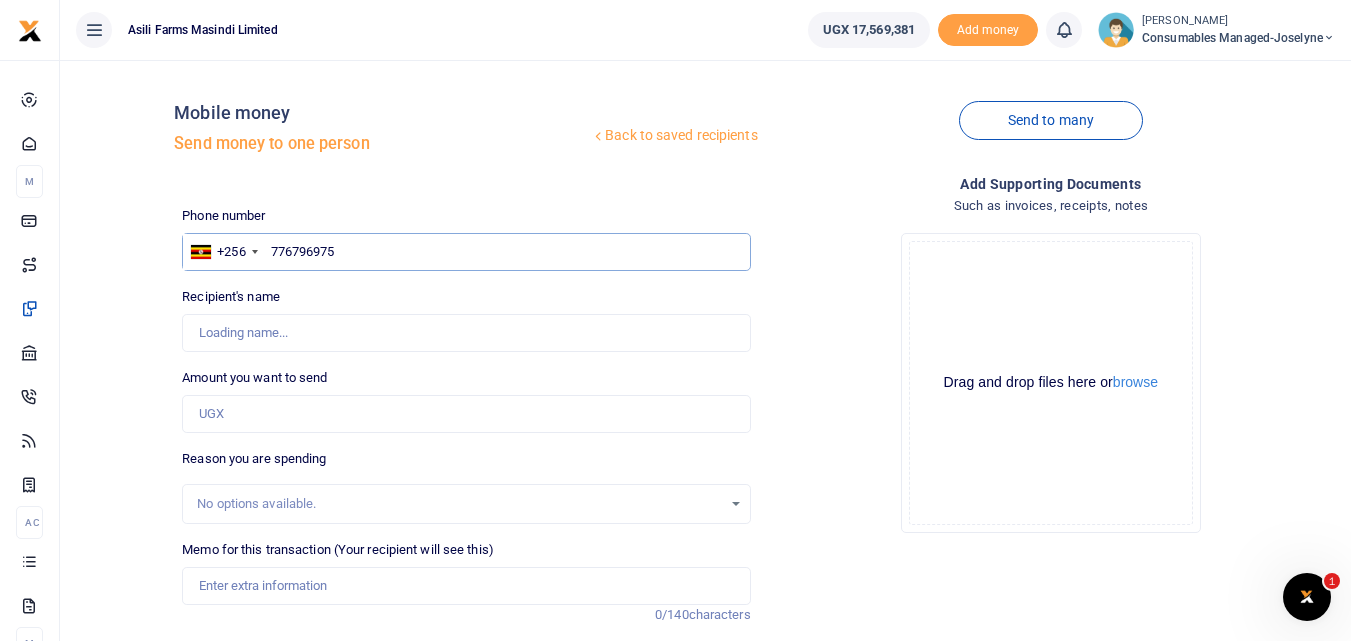 type on "[PERSON_NAME] [PERSON_NAME]" 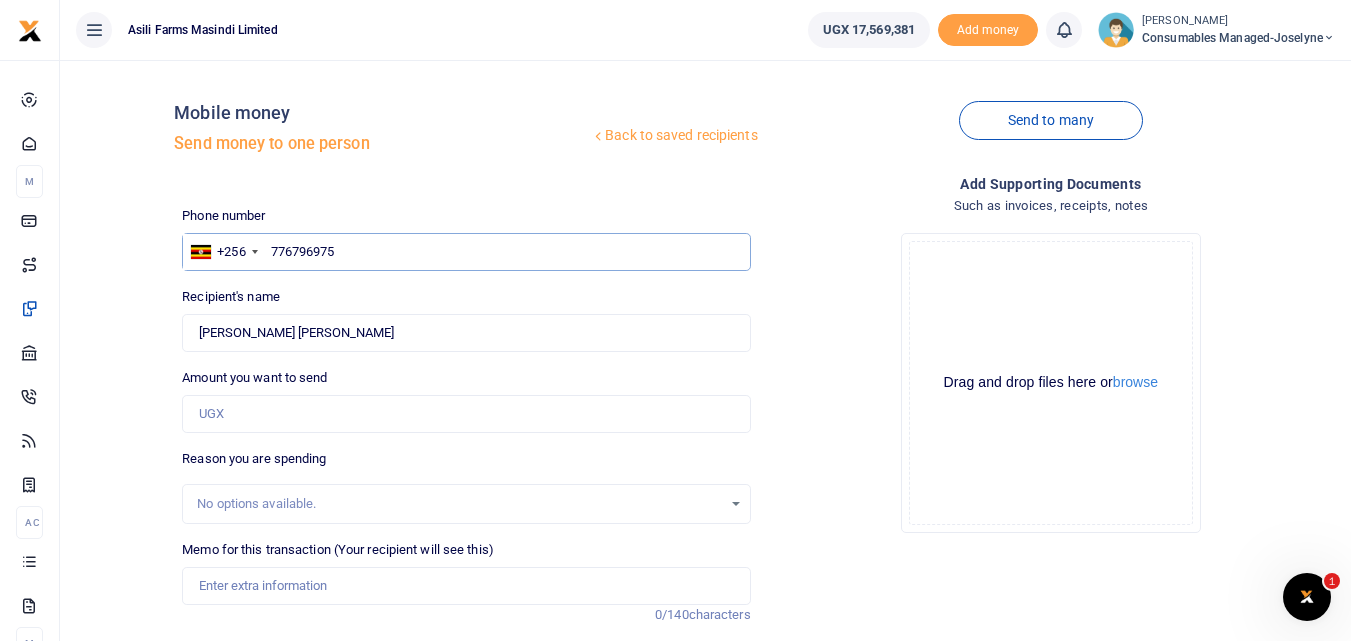 type on "776796975" 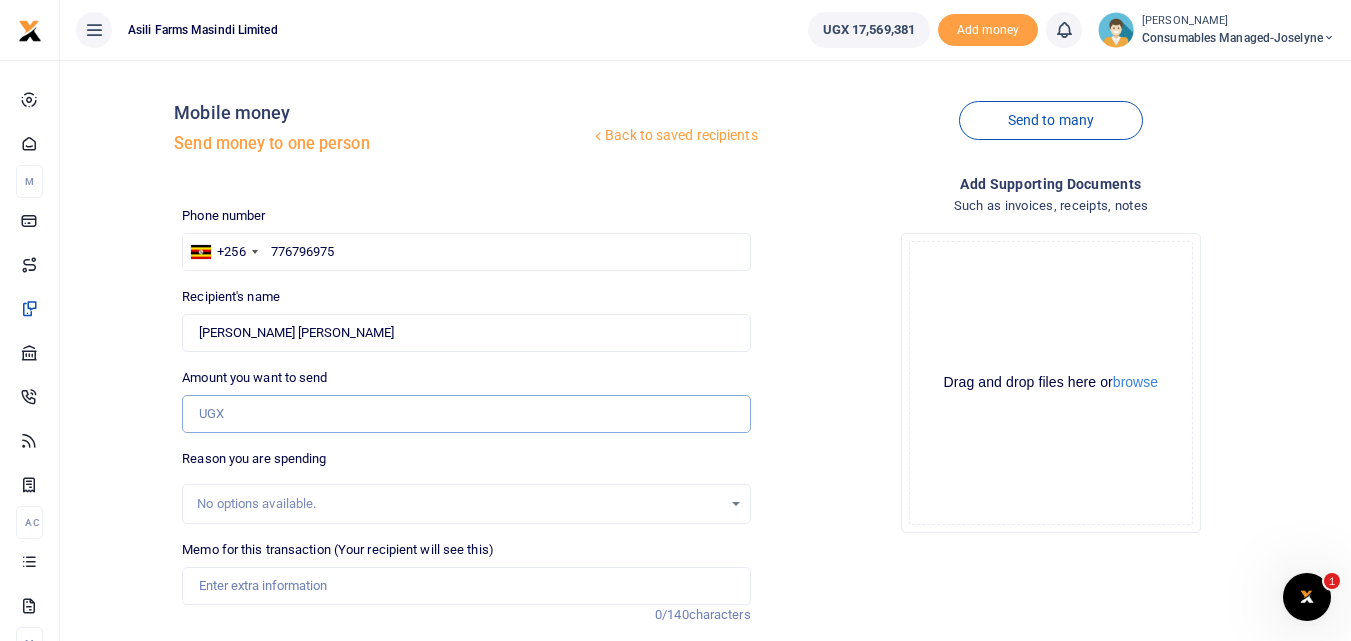 click on "Amount you want to send" at bounding box center [466, 414] 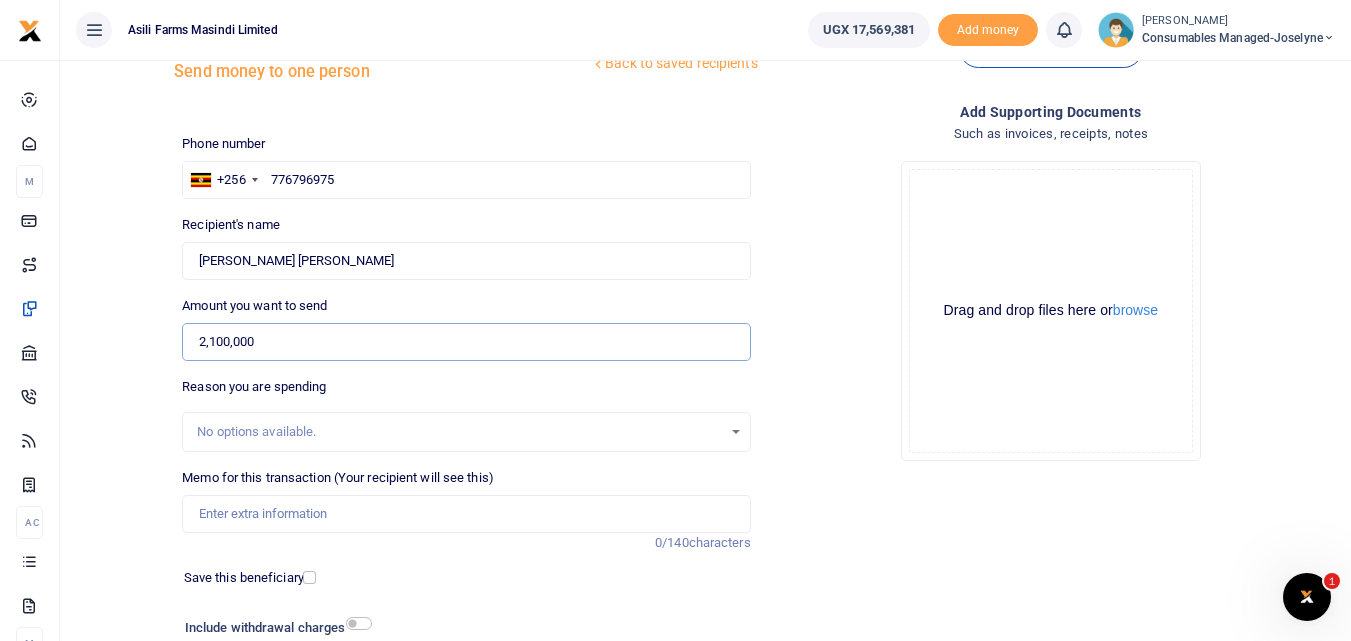 scroll, scrollTop: 73, scrollLeft: 0, axis: vertical 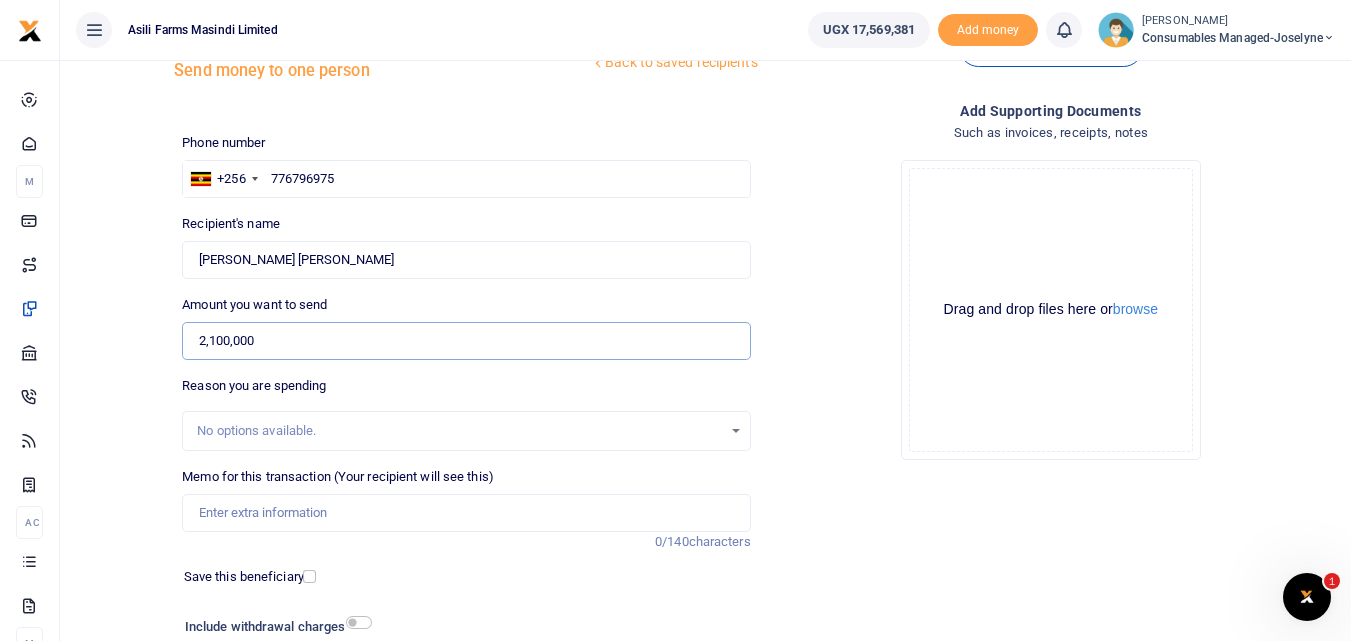 type on "2,100,000" 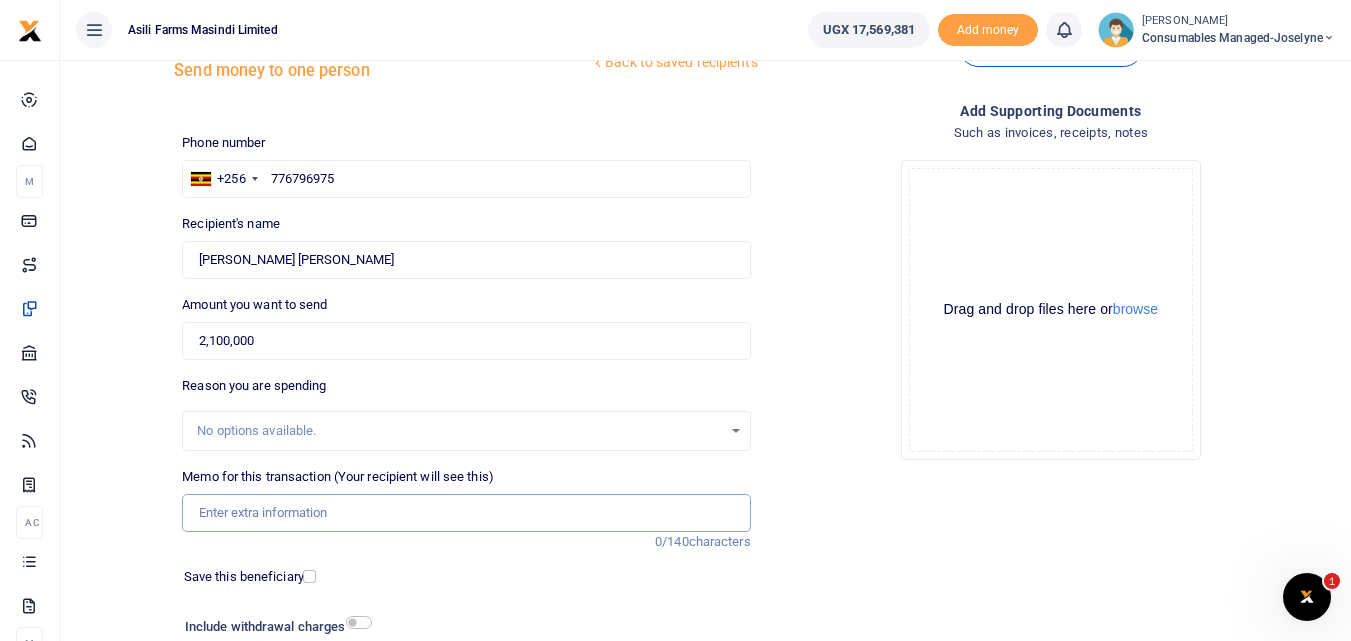 click on "Memo for this transaction (Your recipient will see this)" at bounding box center [466, 513] 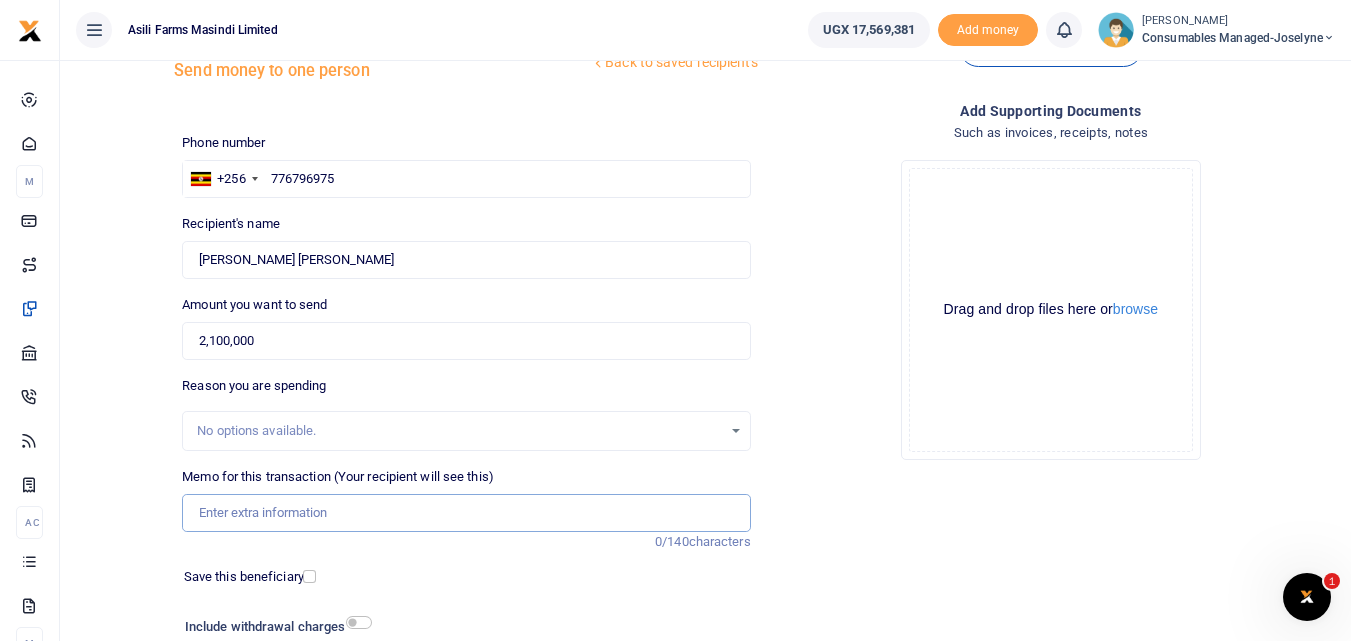 click on "Memo for this transaction (Your recipient will see this)" at bounding box center [466, 513] 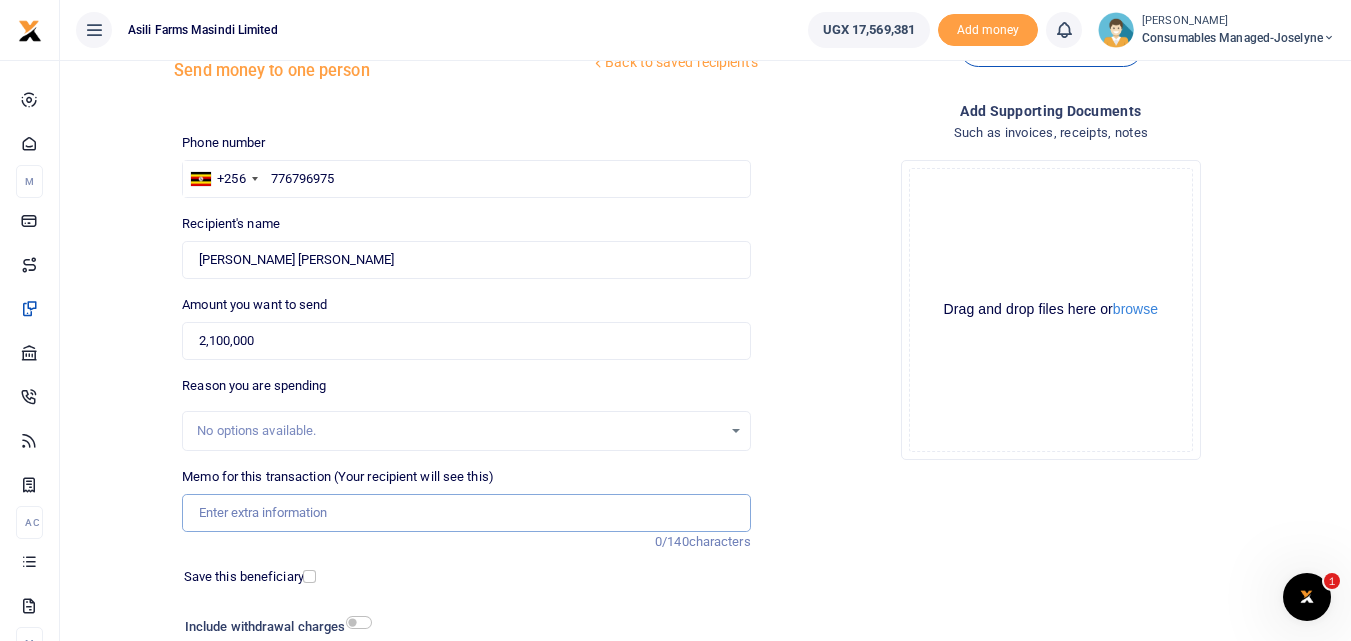 paste on "WK 28 /007 / 10" 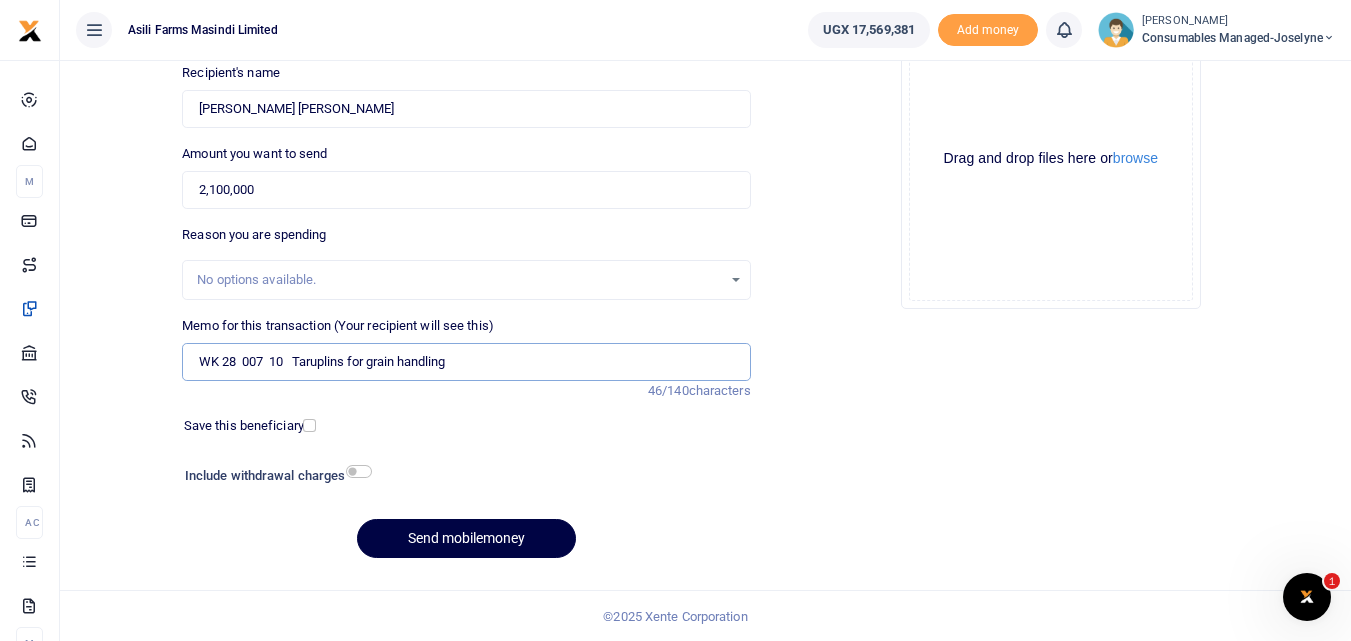scroll, scrollTop: 225, scrollLeft: 0, axis: vertical 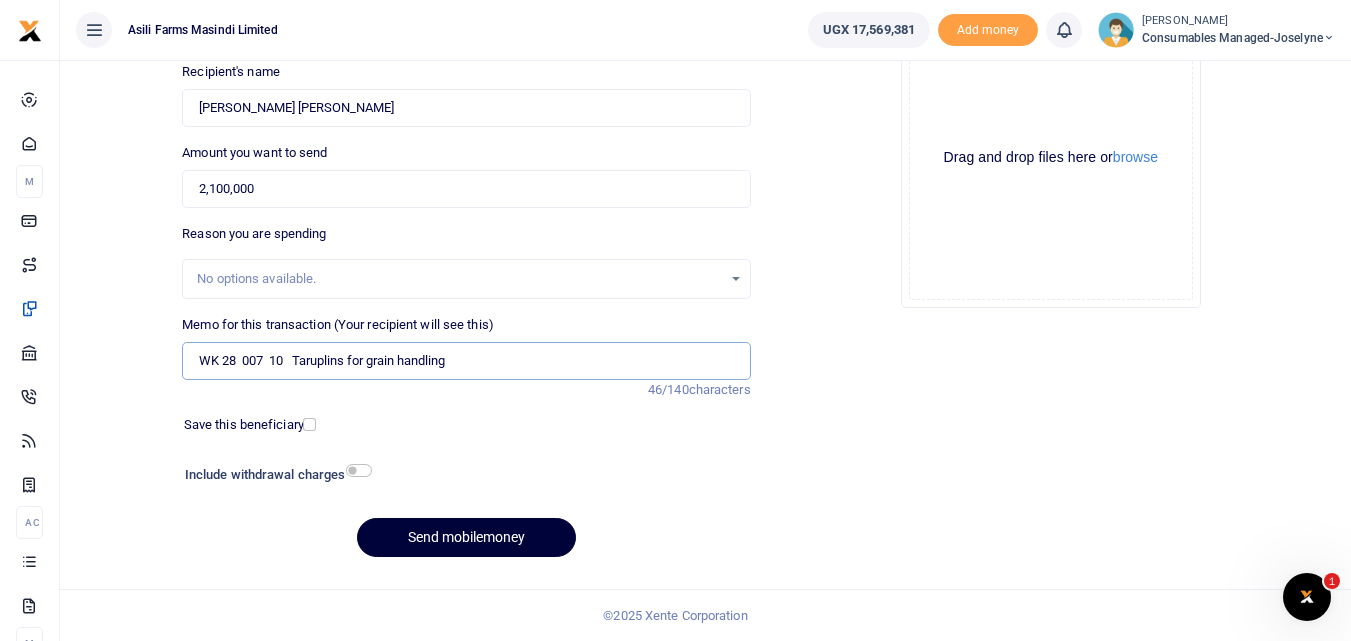 type on "WK 28  007  10   Taruplins for grain handling" 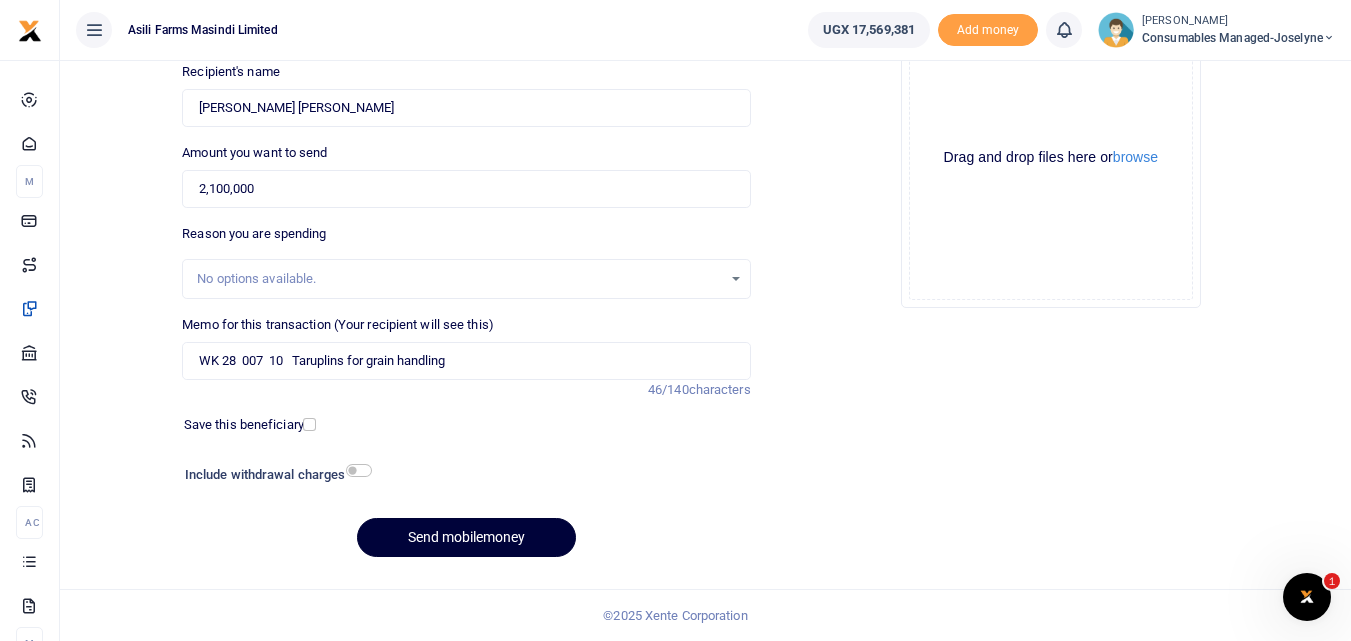 click on "Send mobilemoney" at bounding box center (466, 537) 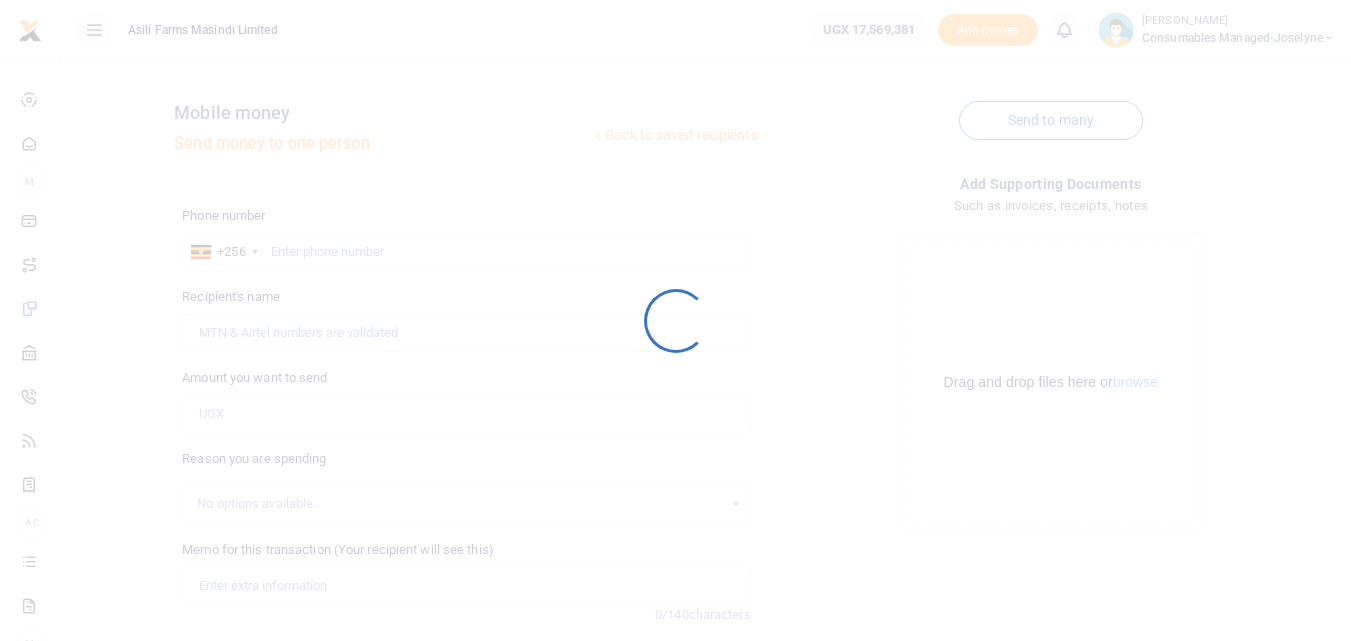 scroll, scrollTop: 225, scrollLeft: 0, axis: vertical 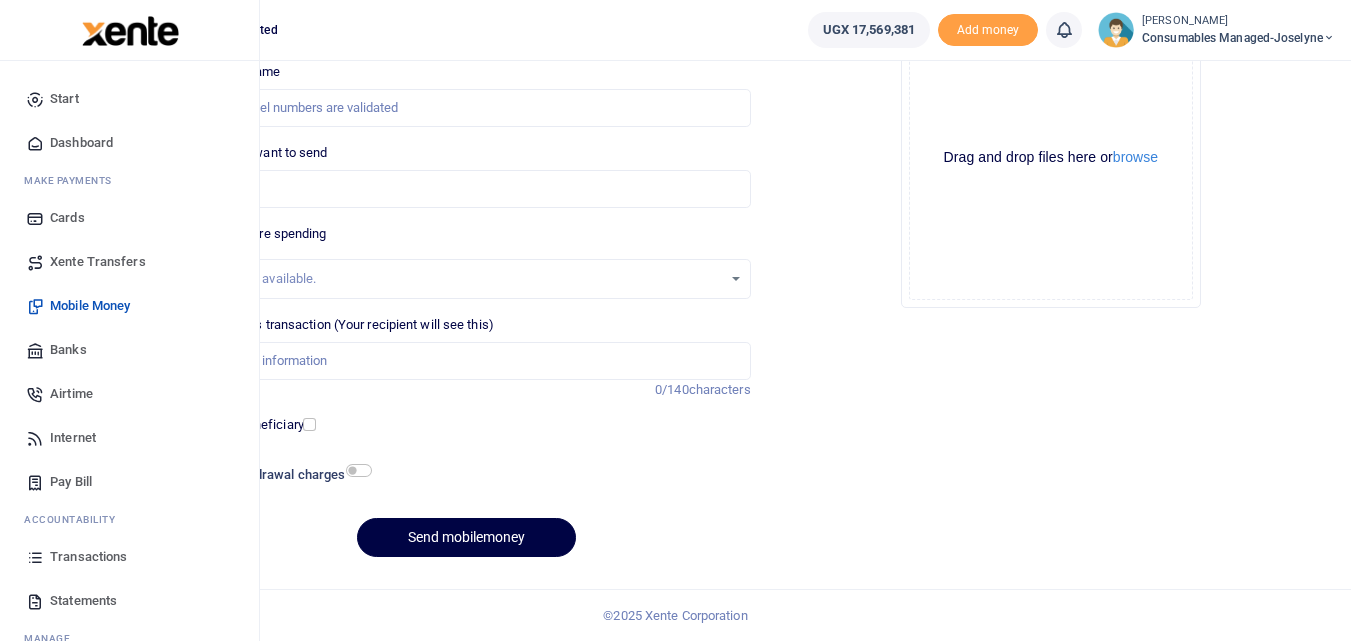 click at bounding box center [35, 557] 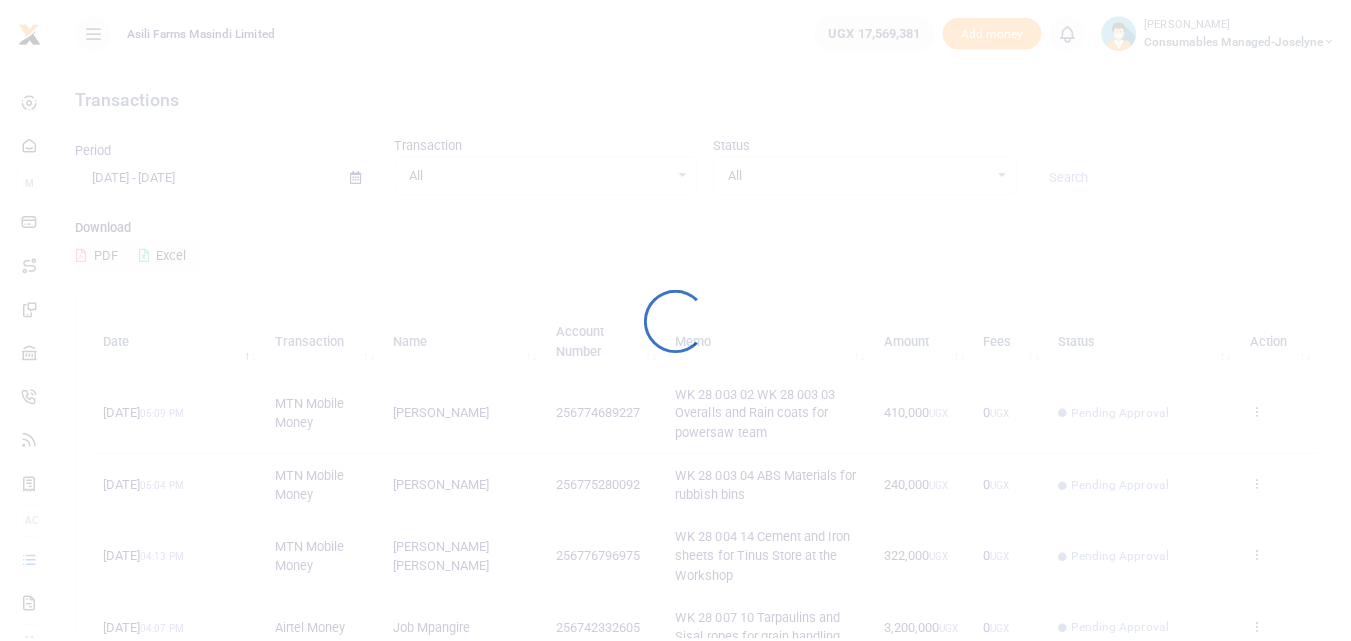 scroll, scrollTop: 0, scrollLeft: 0, axis: both 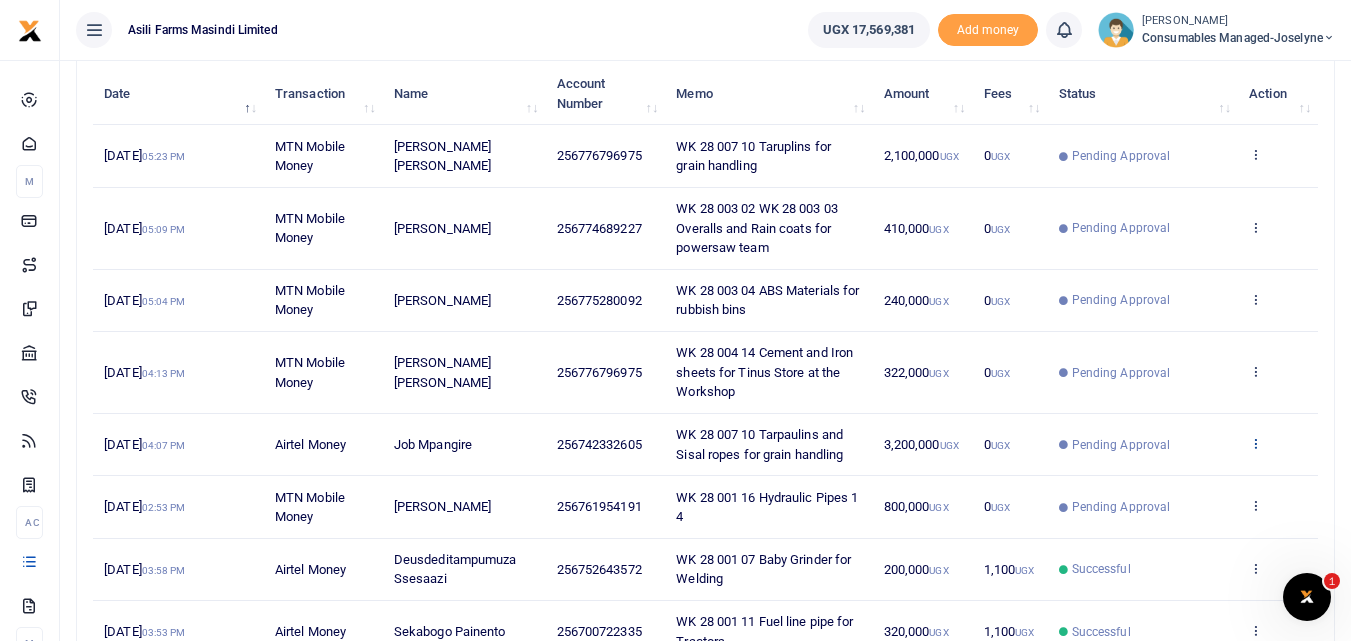 click at bounding box center [1255, 443] 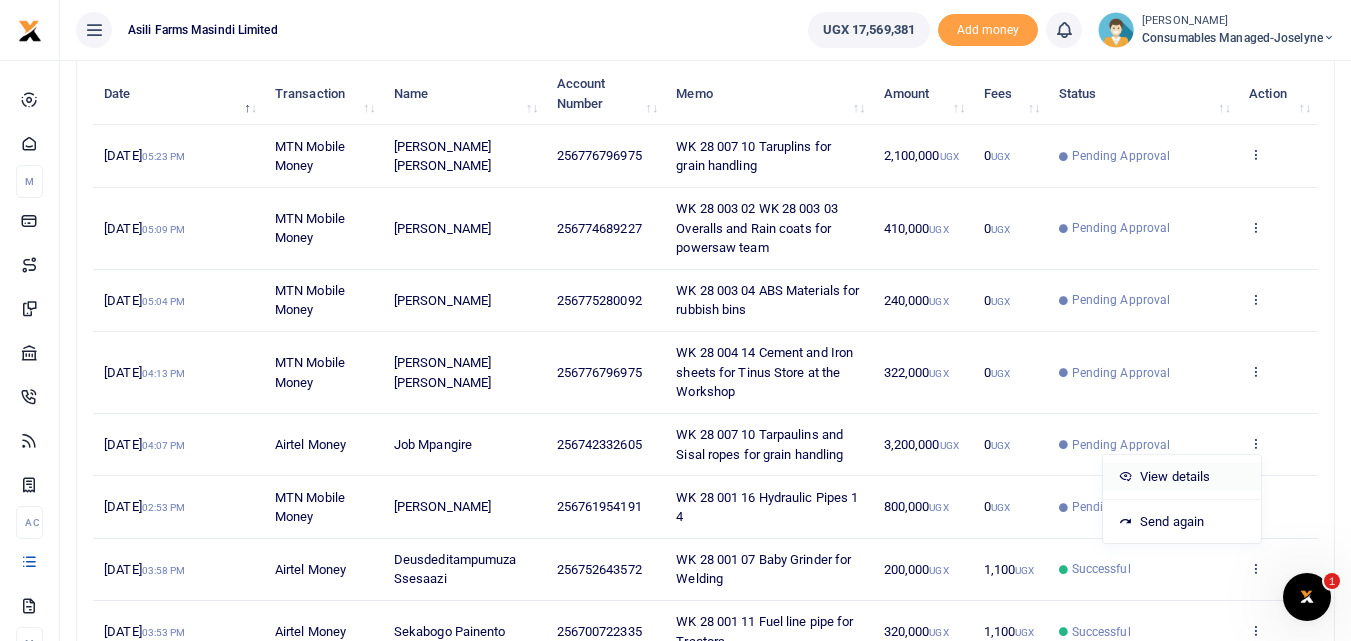 click on "View details" at bounding box center [1182, 477] 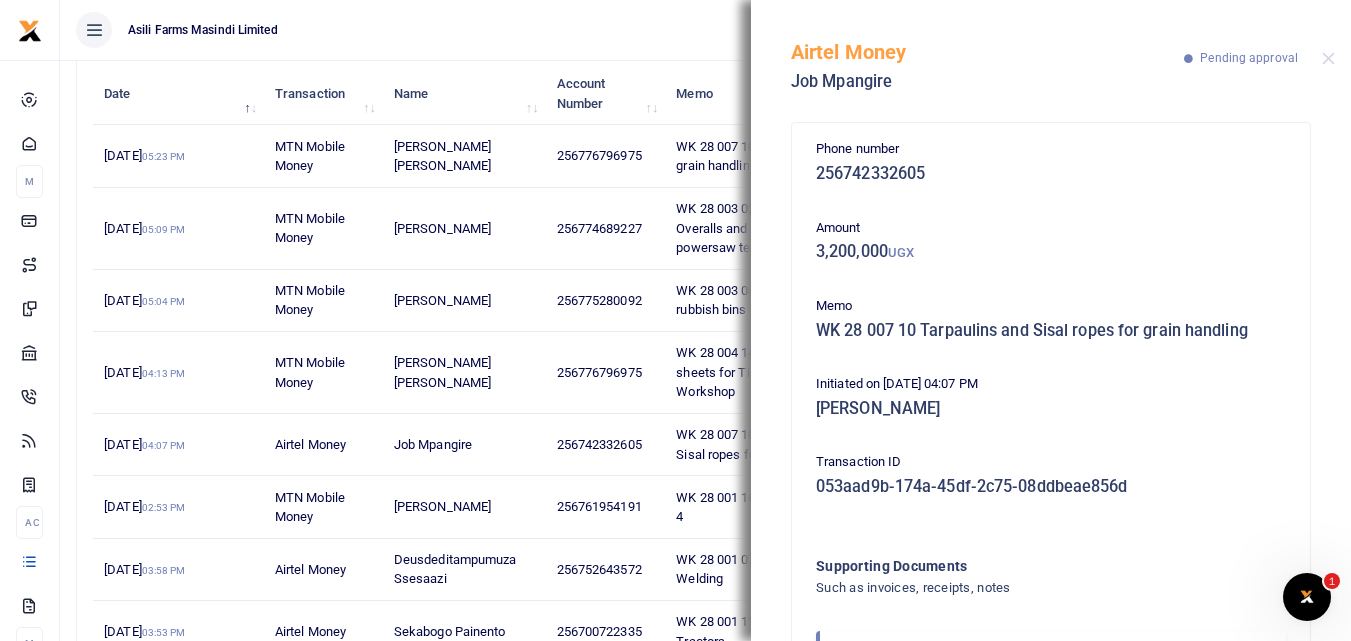 scroll, scrollTop: 119, scrollLeft: 0, axis: vertical 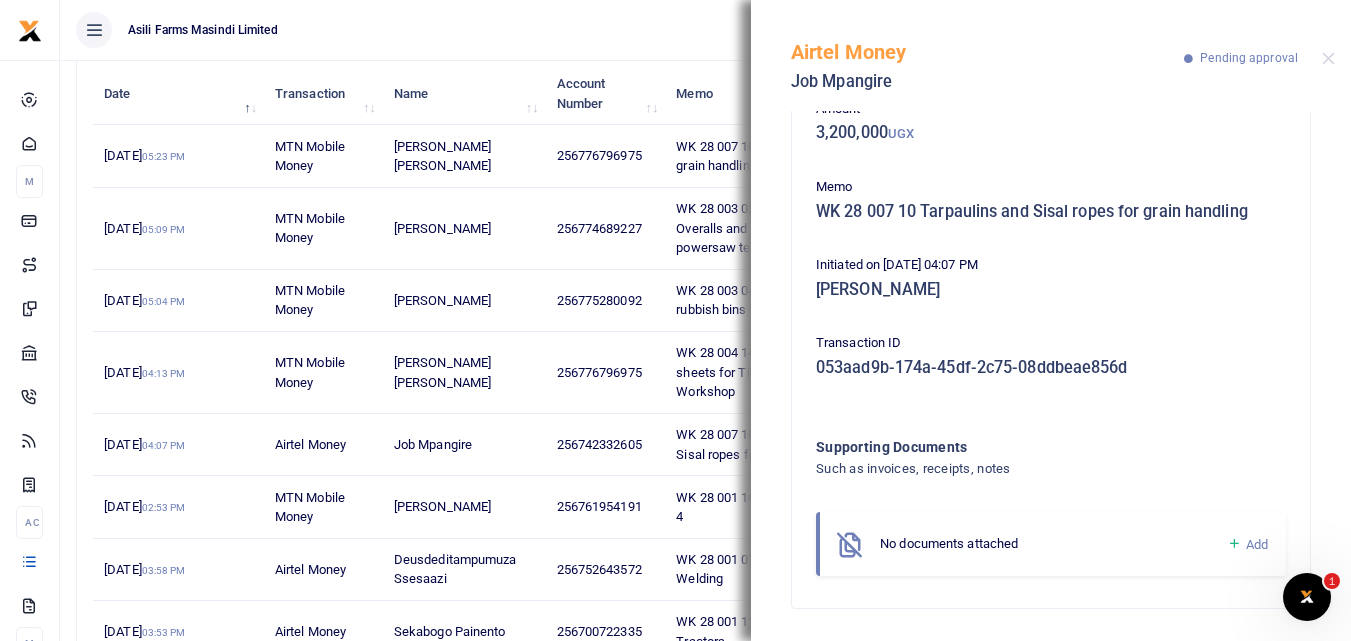 click at bounding box center (1234, 544) 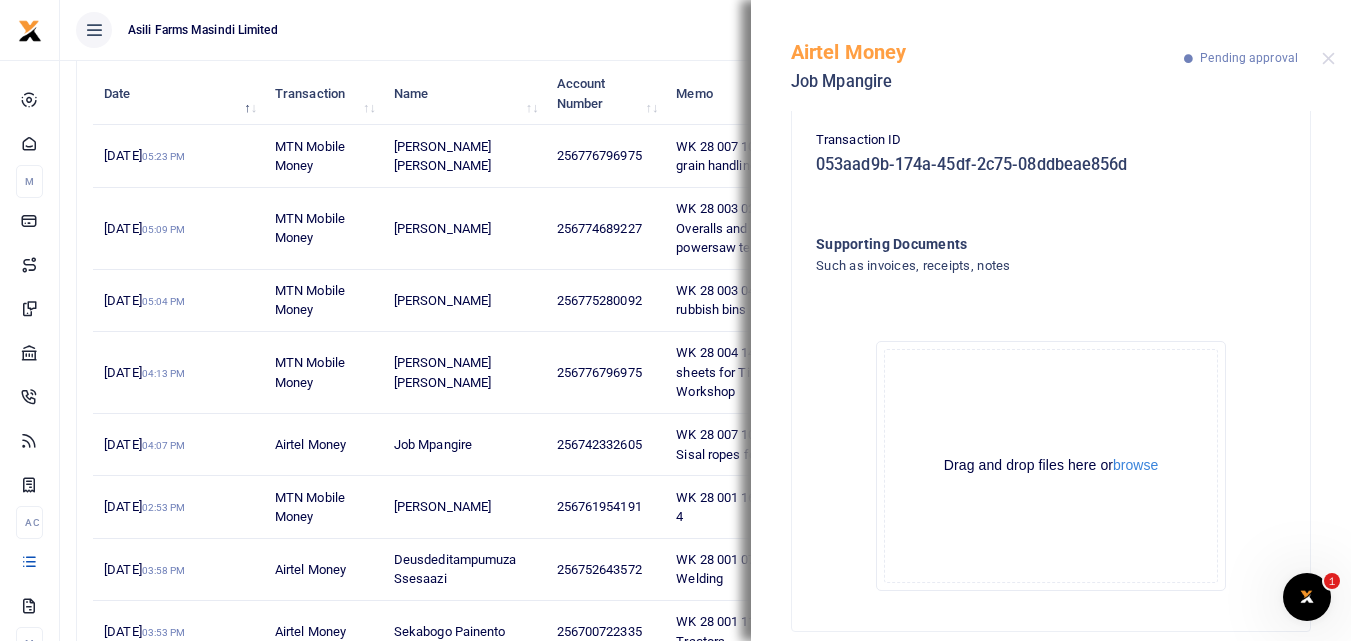 scroll, scrollTop: 345, scrollLeft: 0, axis: vertical 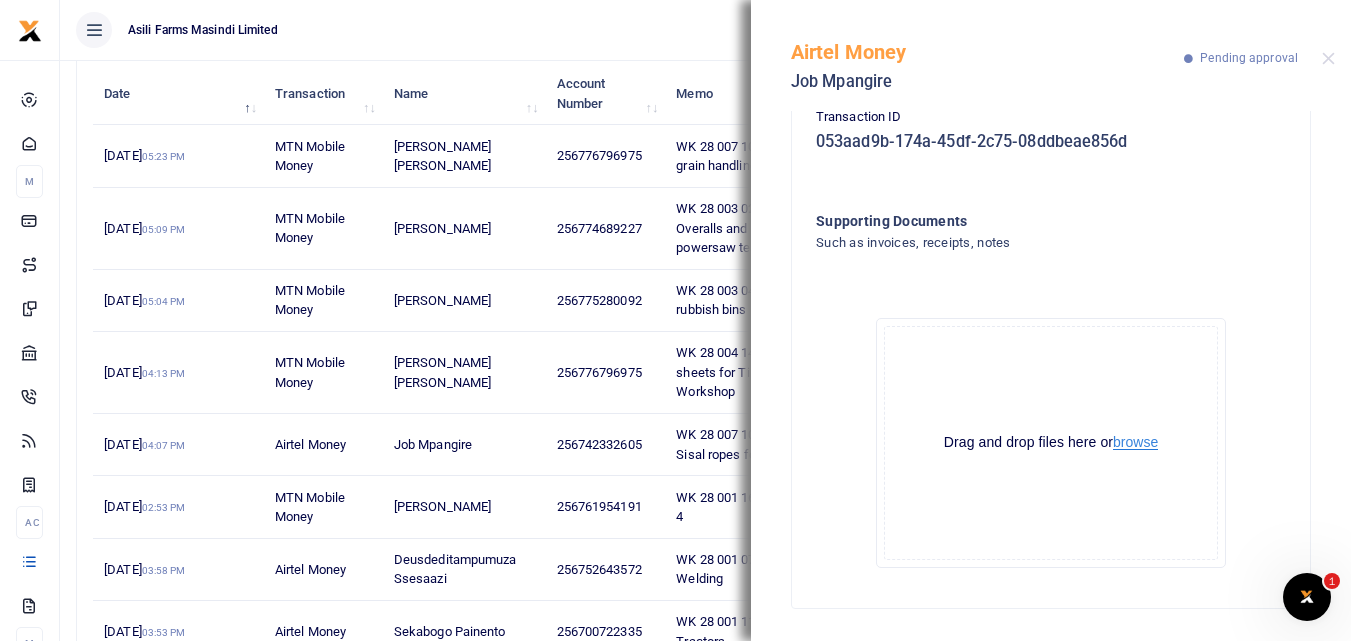 click on "browse" at bounding box center [1135, 442] 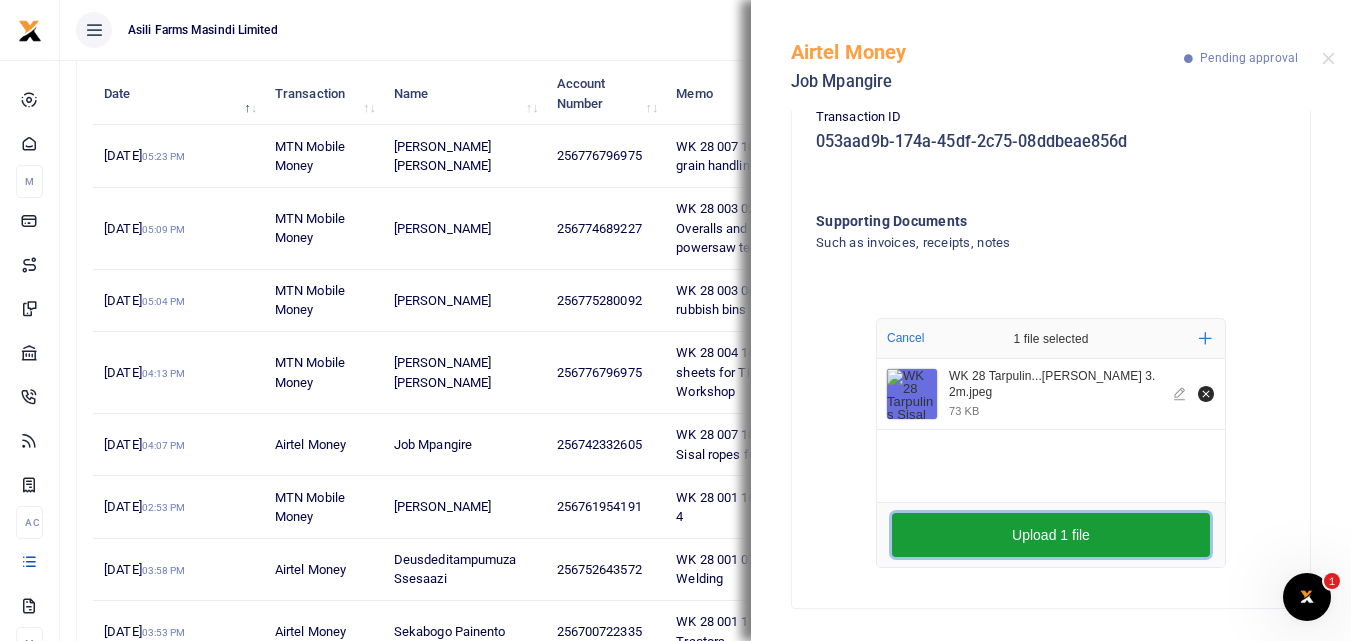 click on "Upload 1 file" at bounding box center [1051, 535] 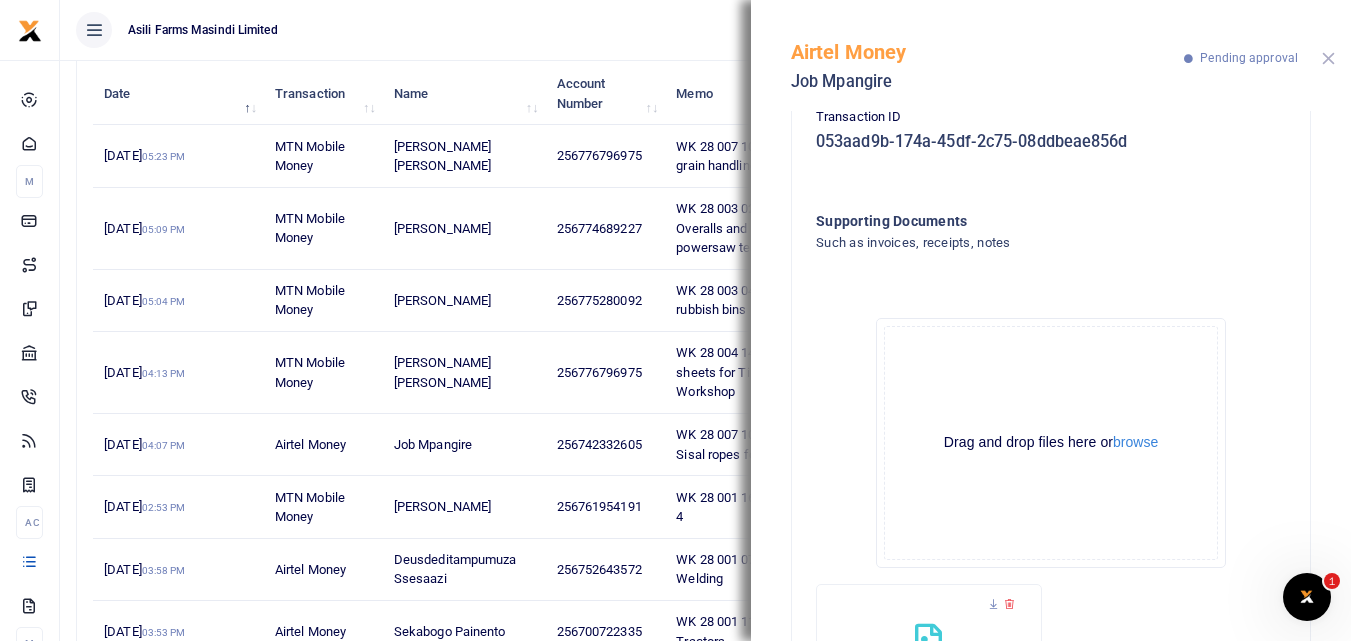 click at bounding box center [1328, 58] 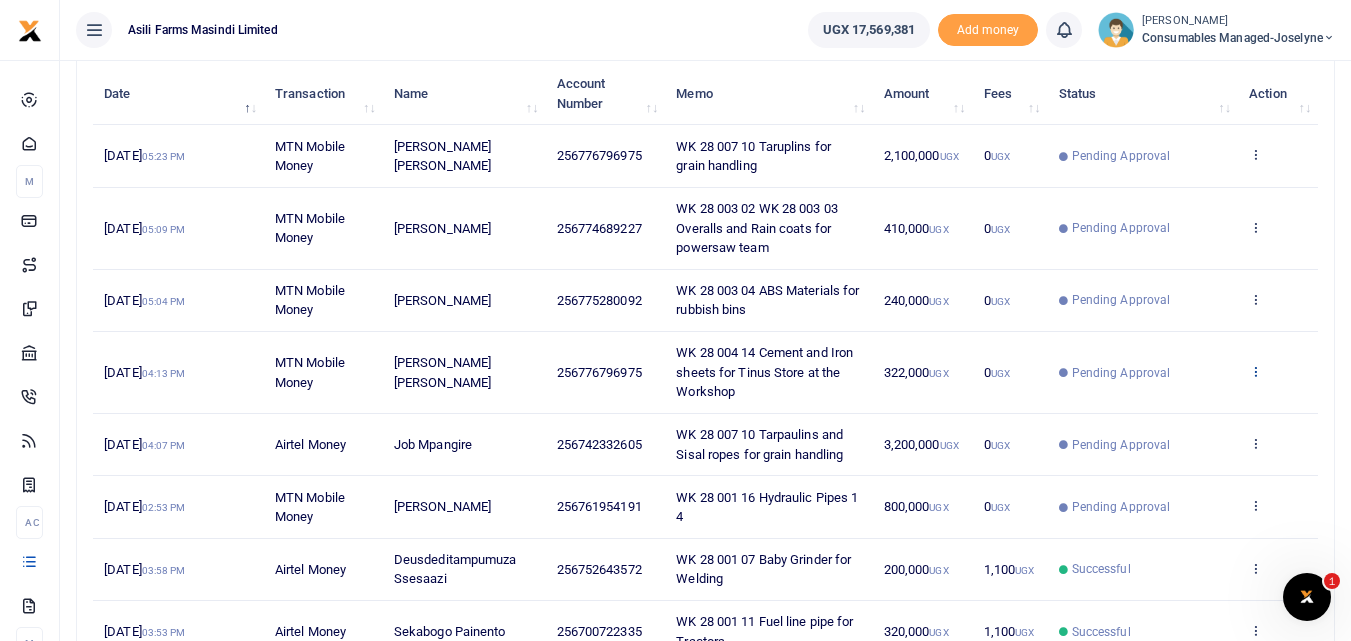 click at bounding box center [1255, 371] 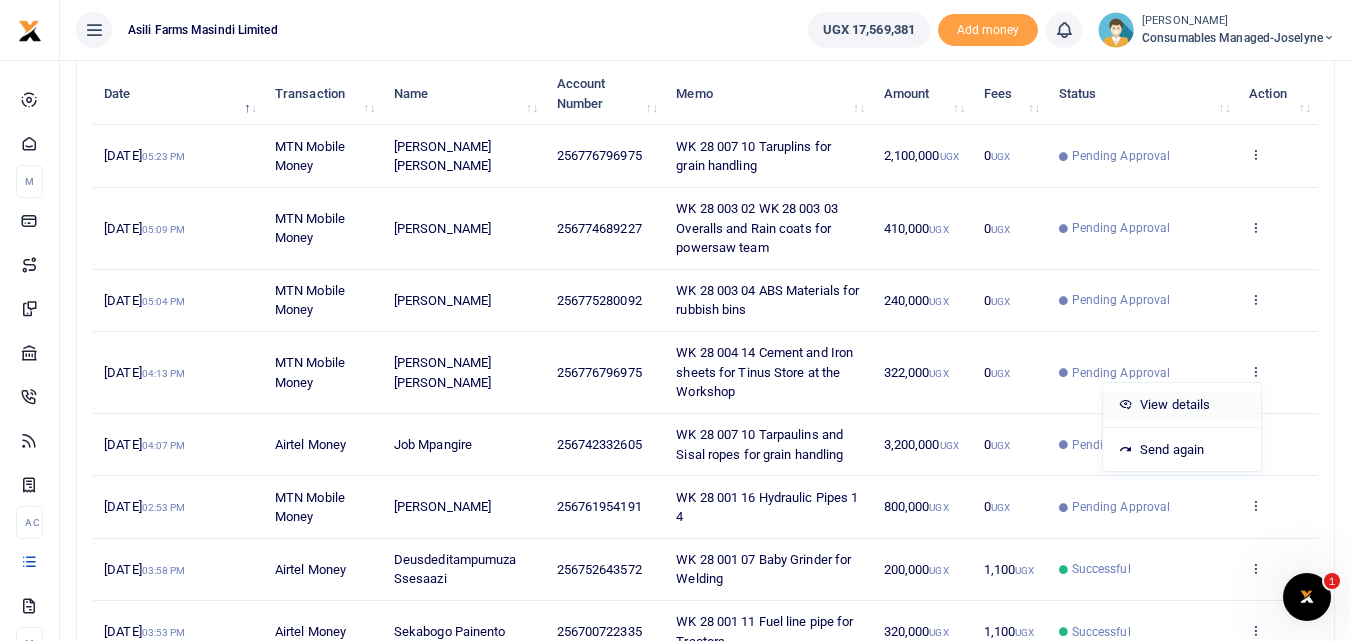 click on "View details" at bounding box center [1182, 405] 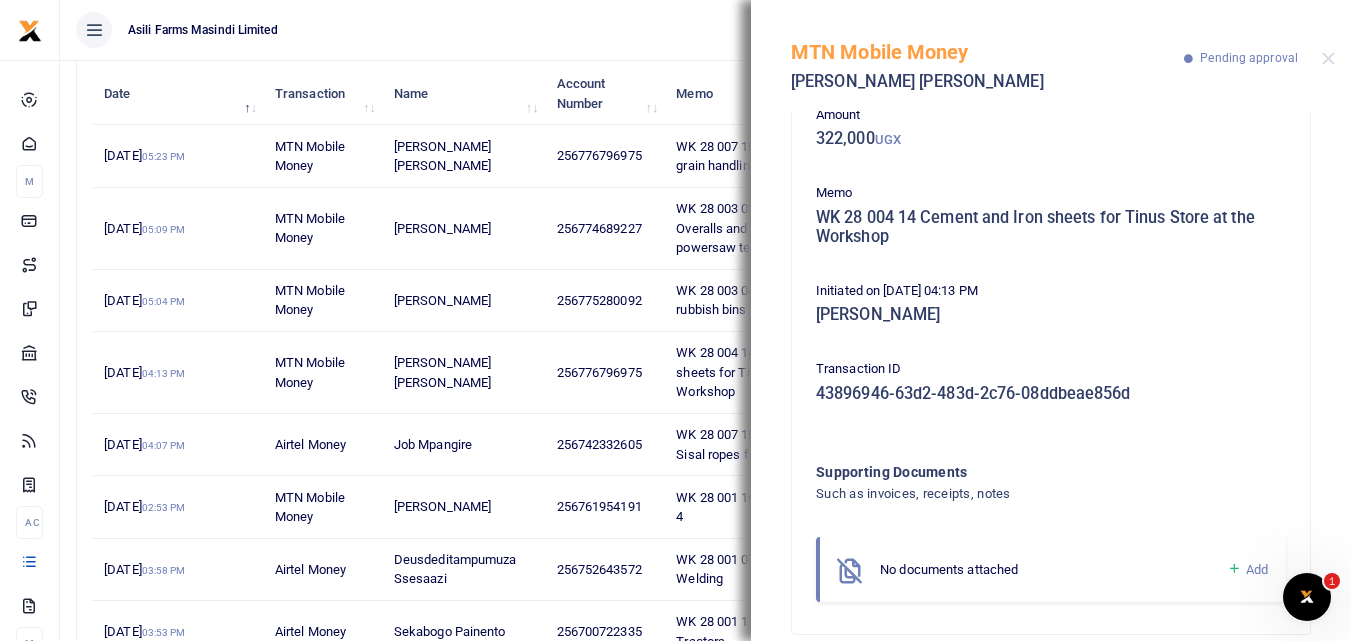scroll, scrollTop: 139, scrollLeft: 0, axis: vertical 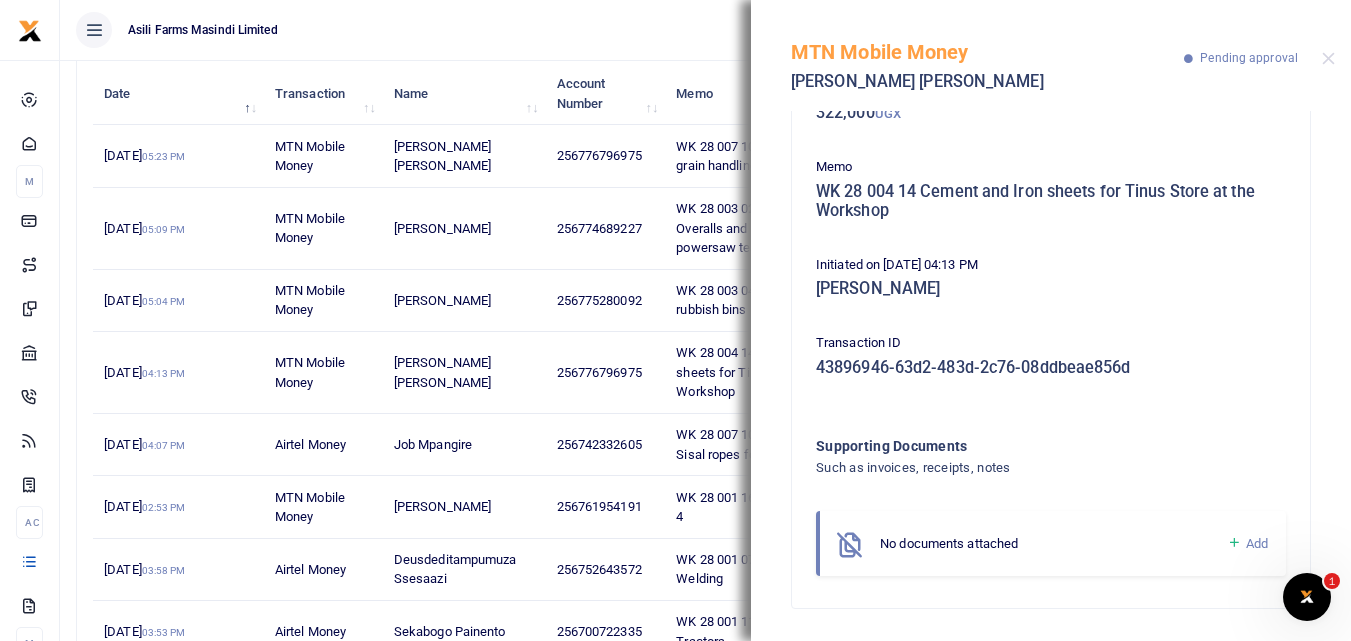 click at bounding box center [1234, 543] 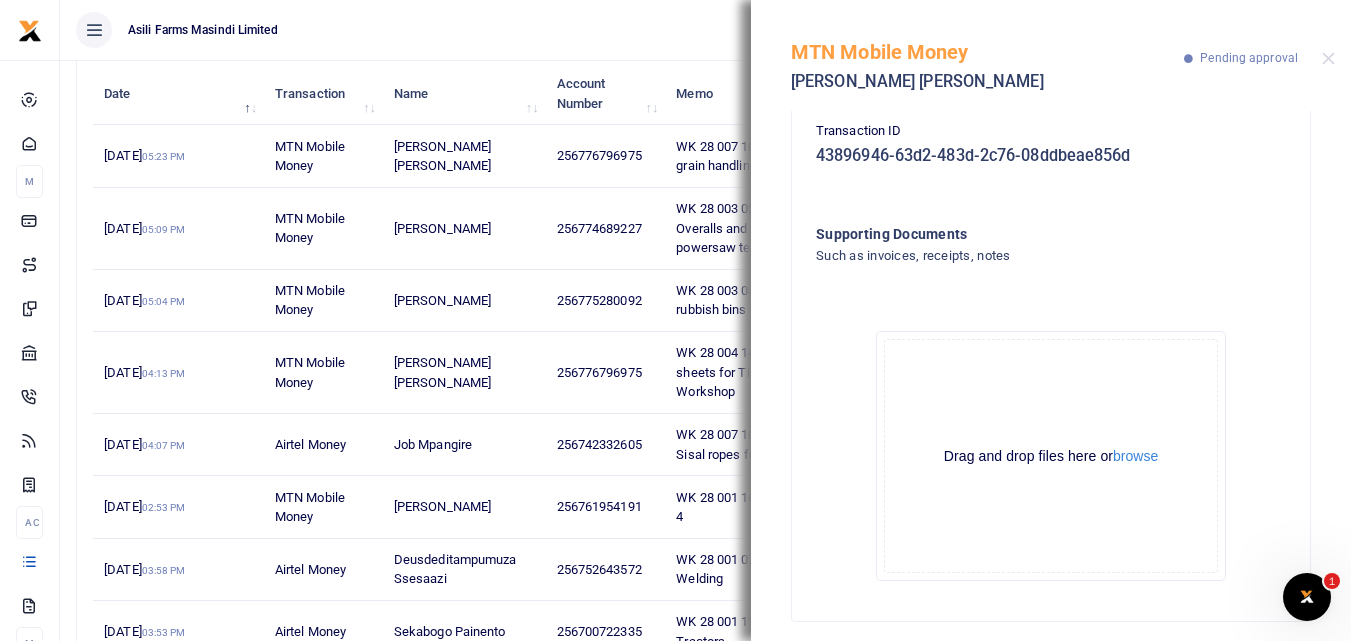 scroll, scrollTop: 364, scrollLeft: 0, axis: vertical 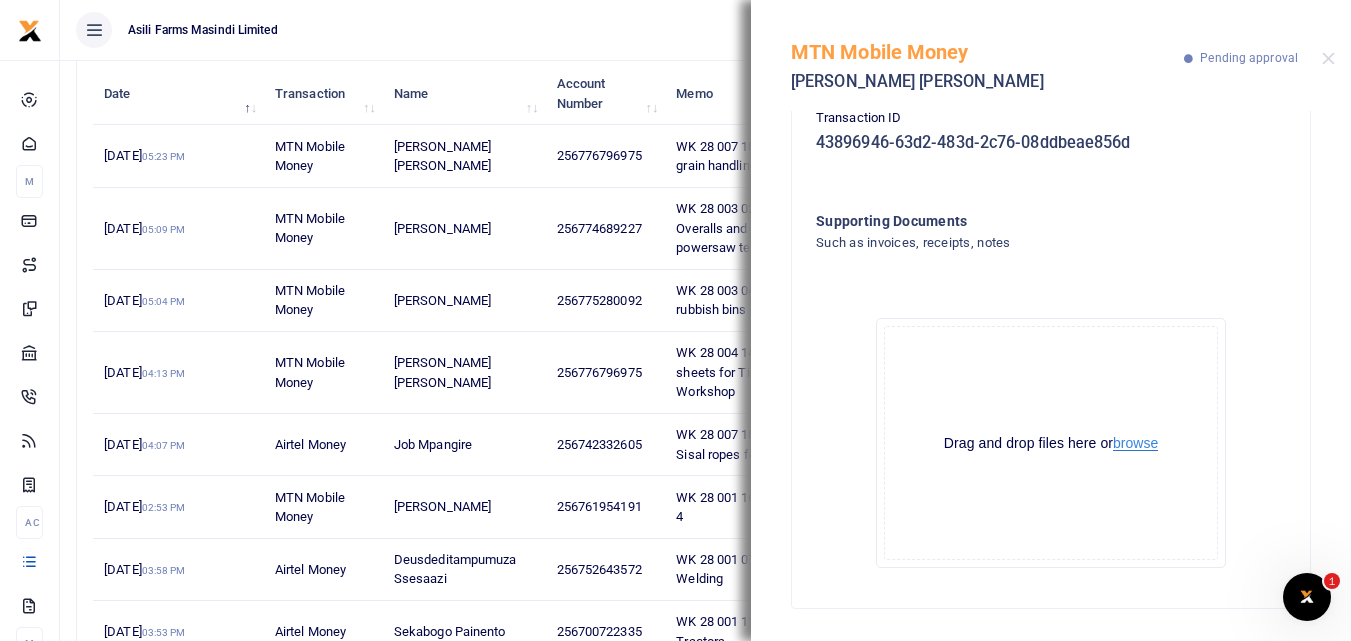 click on "browse" at bounding box center (1135, 443) 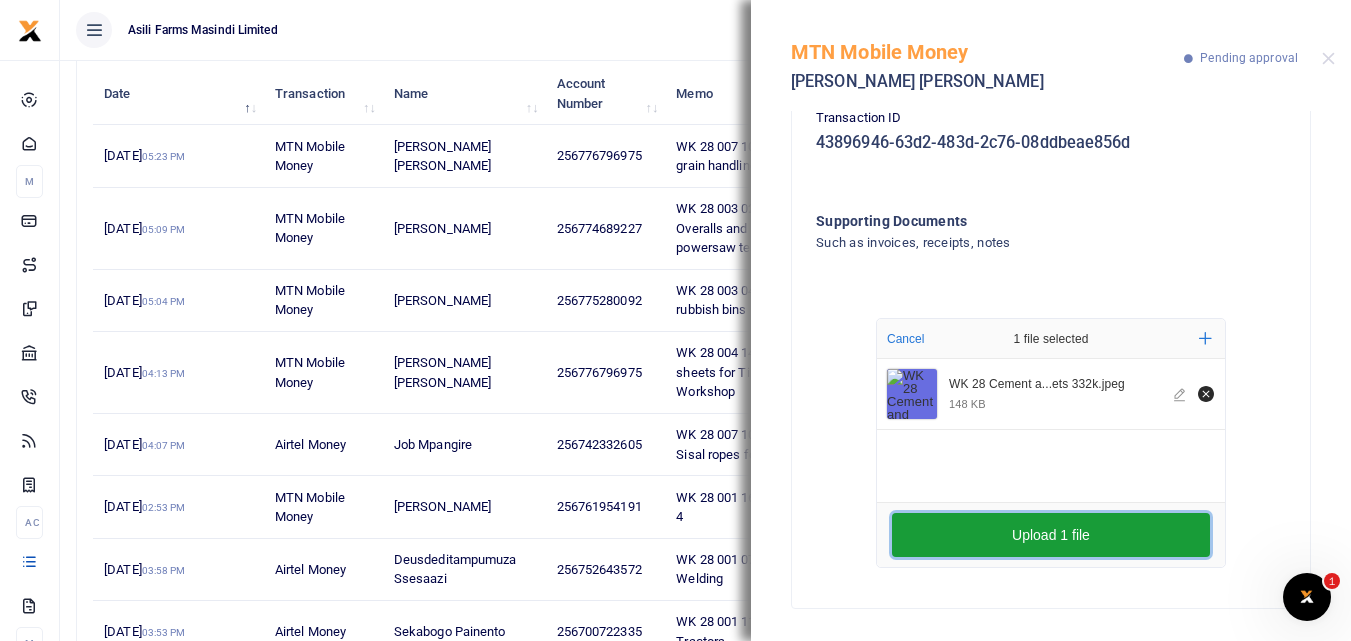 click on "Upload 1 file" at bounding box center [1051, 535] 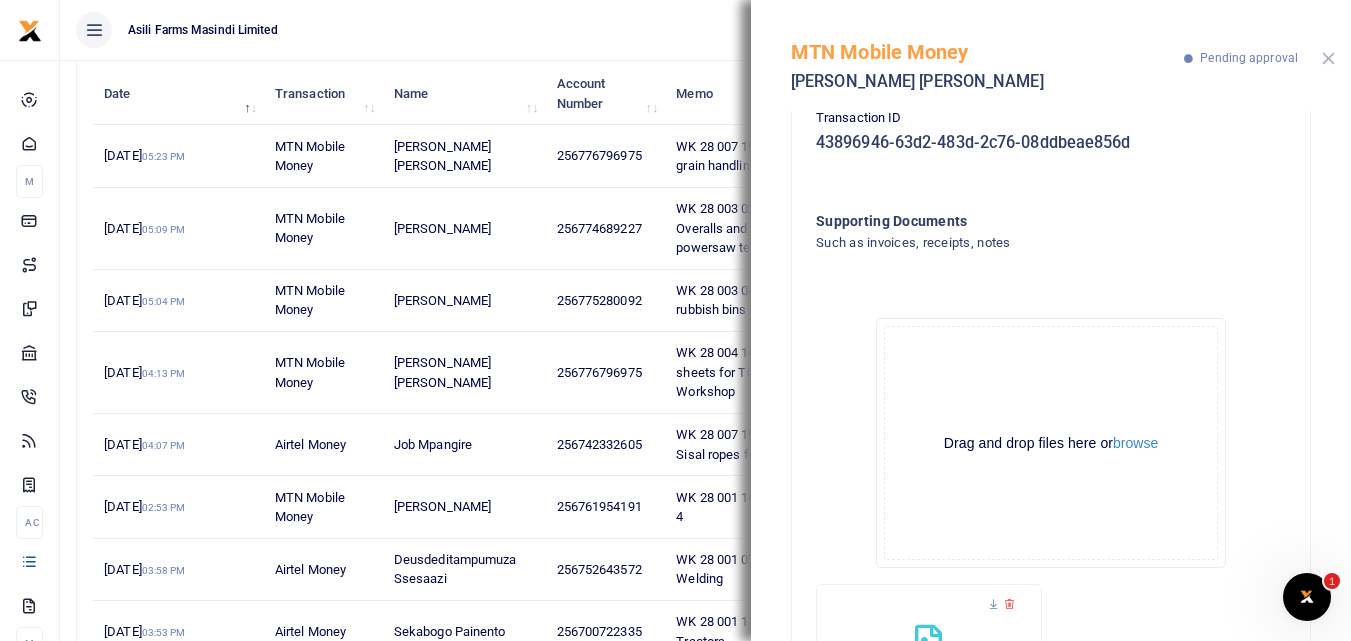 click at bounding box center (1328, 58) 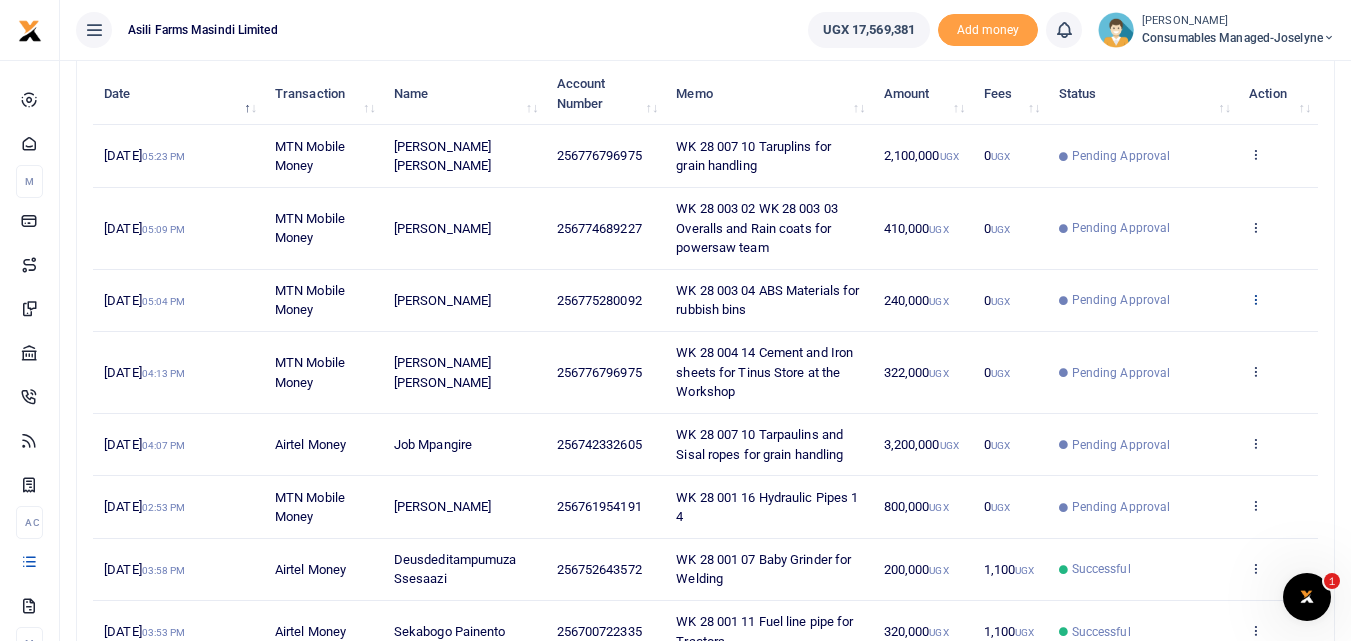 click at bounding box center [1255, 299] 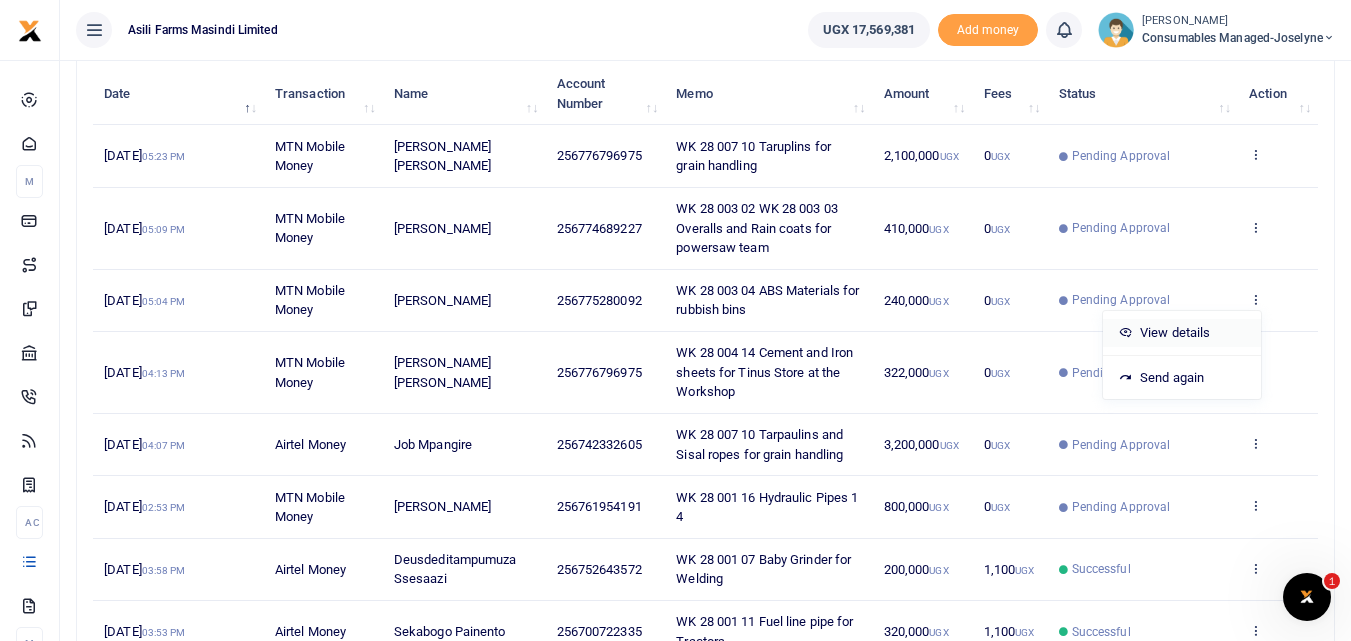 click on "View details" at bounding box center [1182, 333] 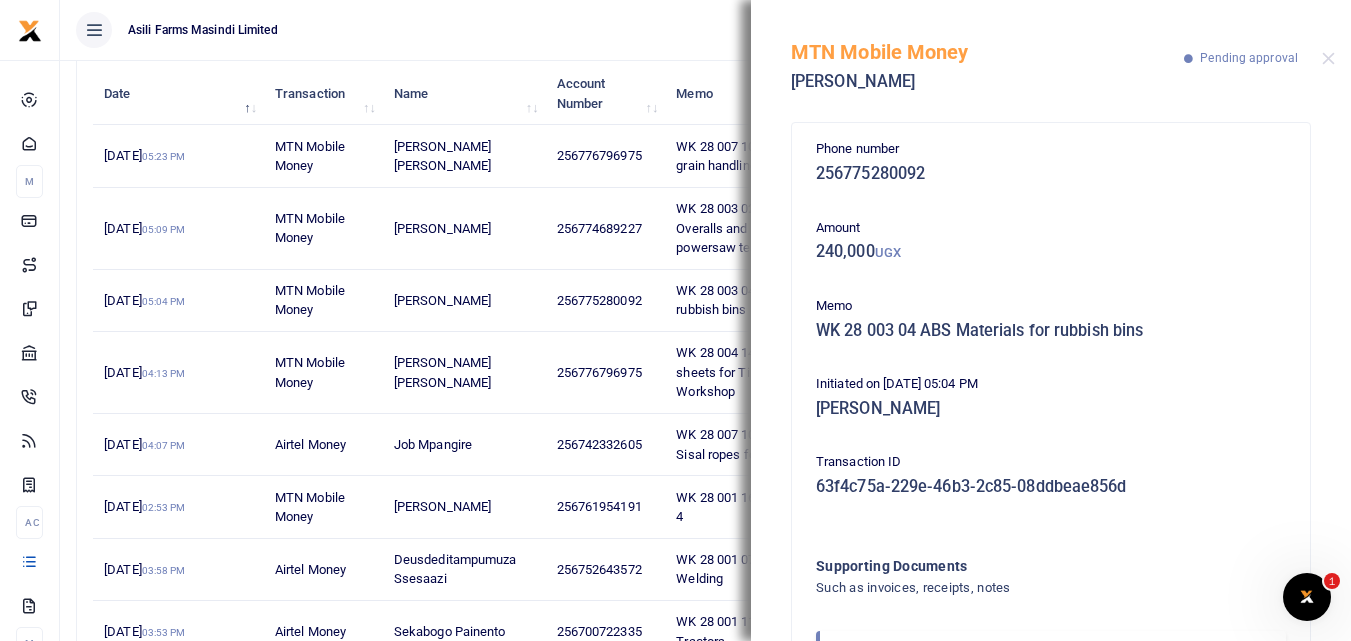 scroll, scrollTop: 119, scrollLeft: 0, axis: vertical 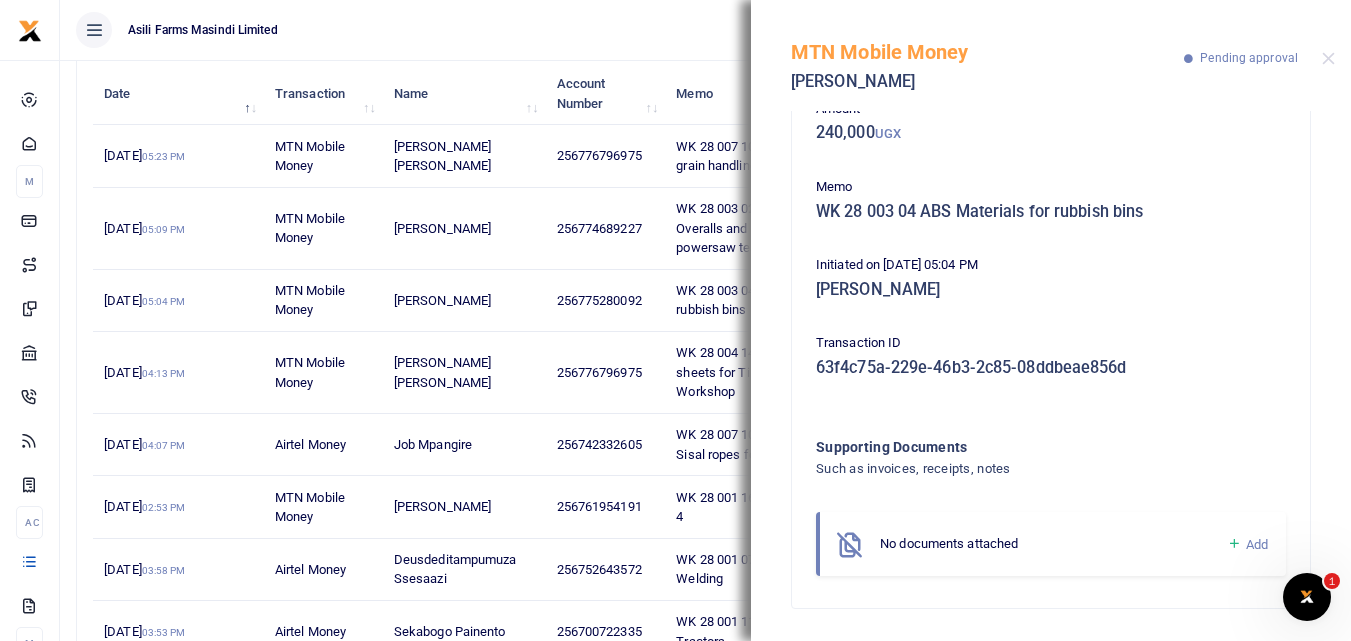 click at bounding box center [1234, 544] 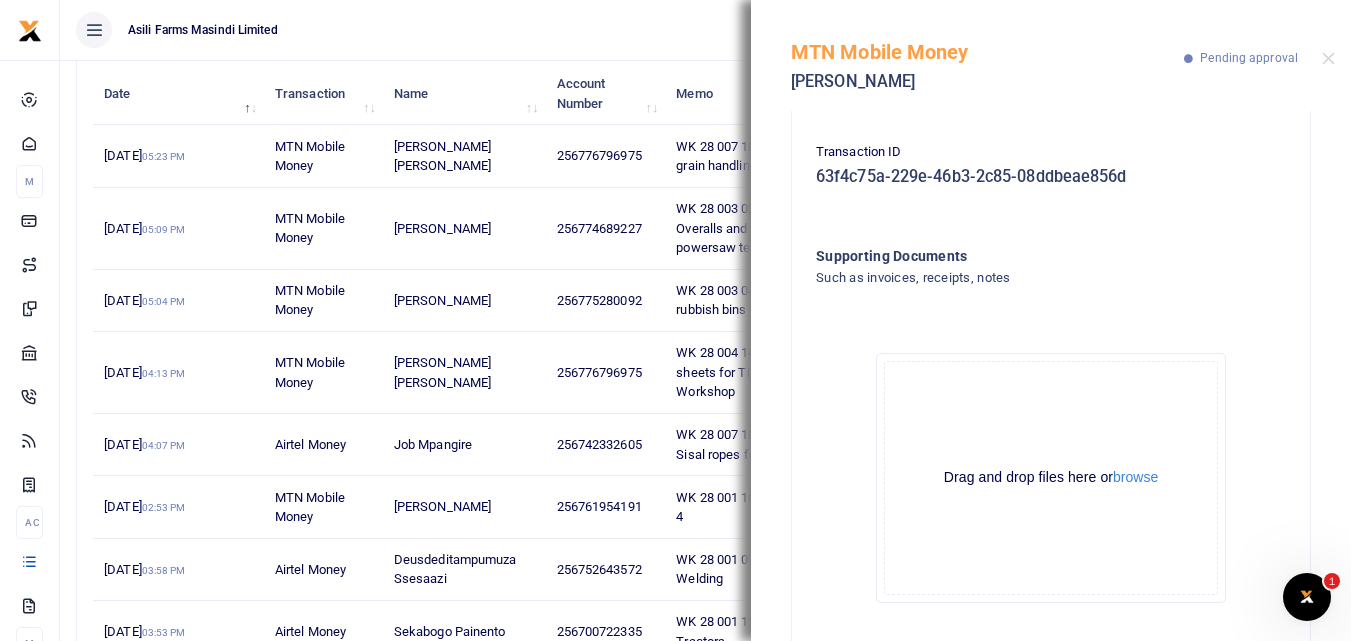 scroll, scrollTop: 345, scrollLeft: 0, axis: vertical 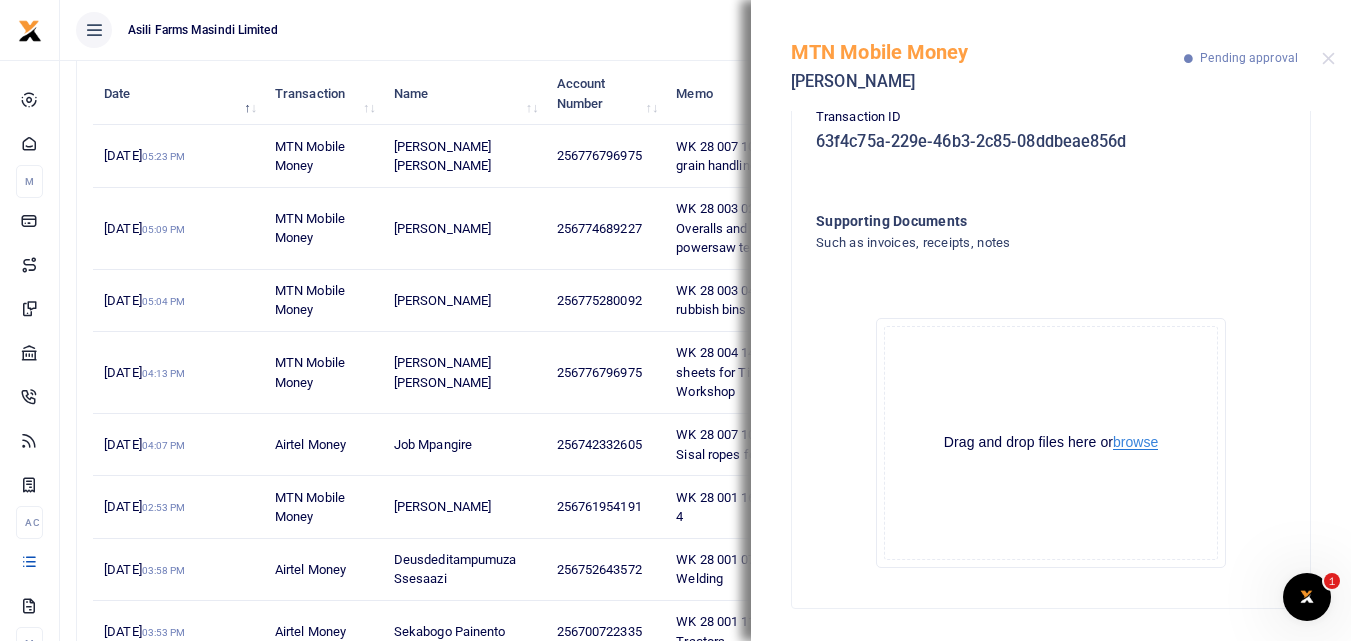 click on "browse" at bounding box center (1135, 442) 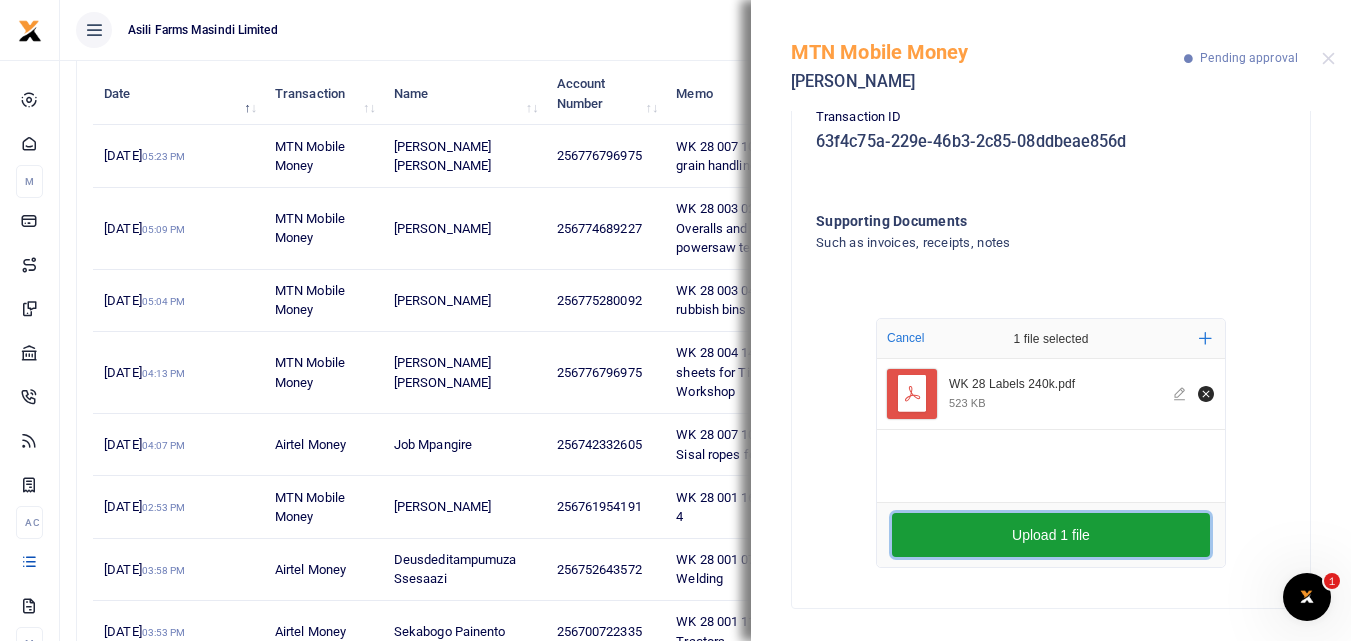 click on "Upload 1 file" at bounding box center [1051, 535] 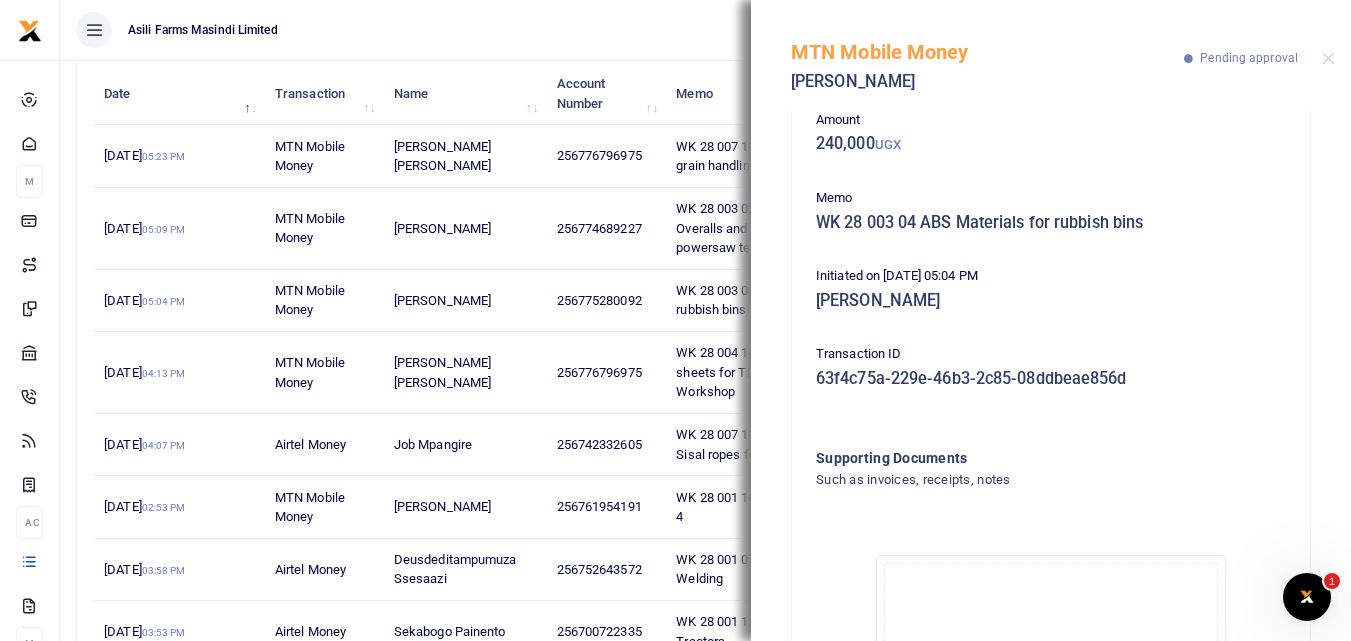 scroll, scrollTop: 86, scrollLeft: 0, axis: vertical 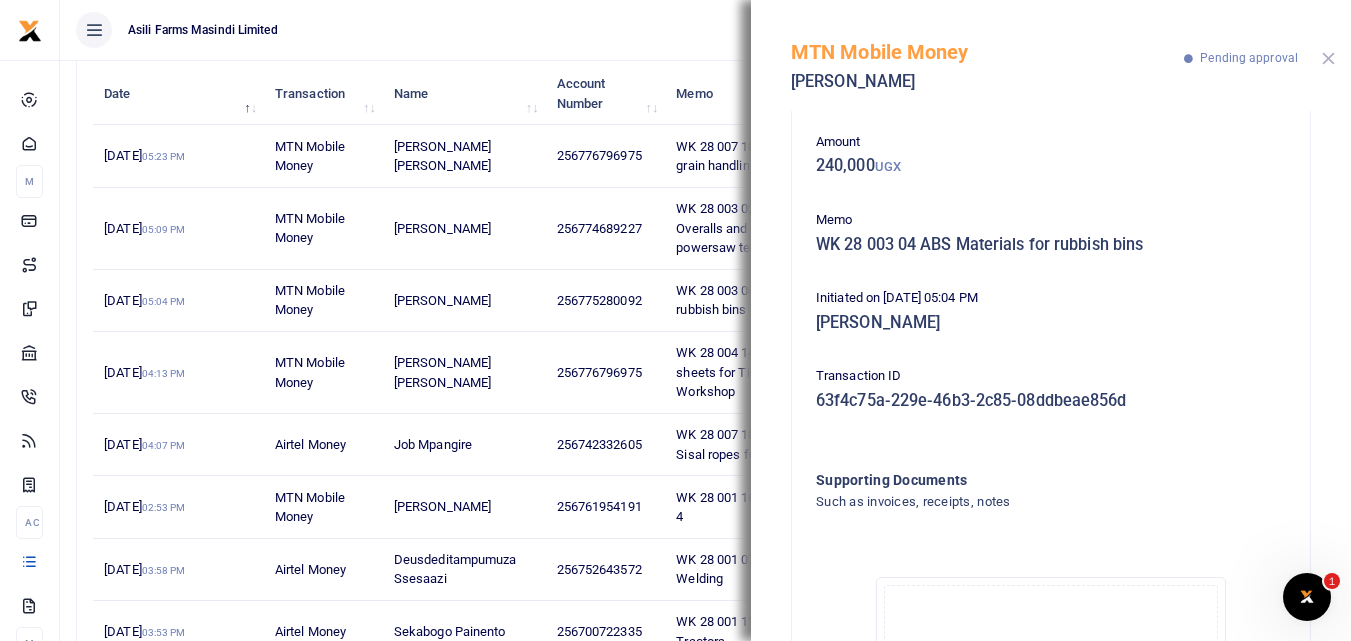 click at bounding box center [1328, 58] 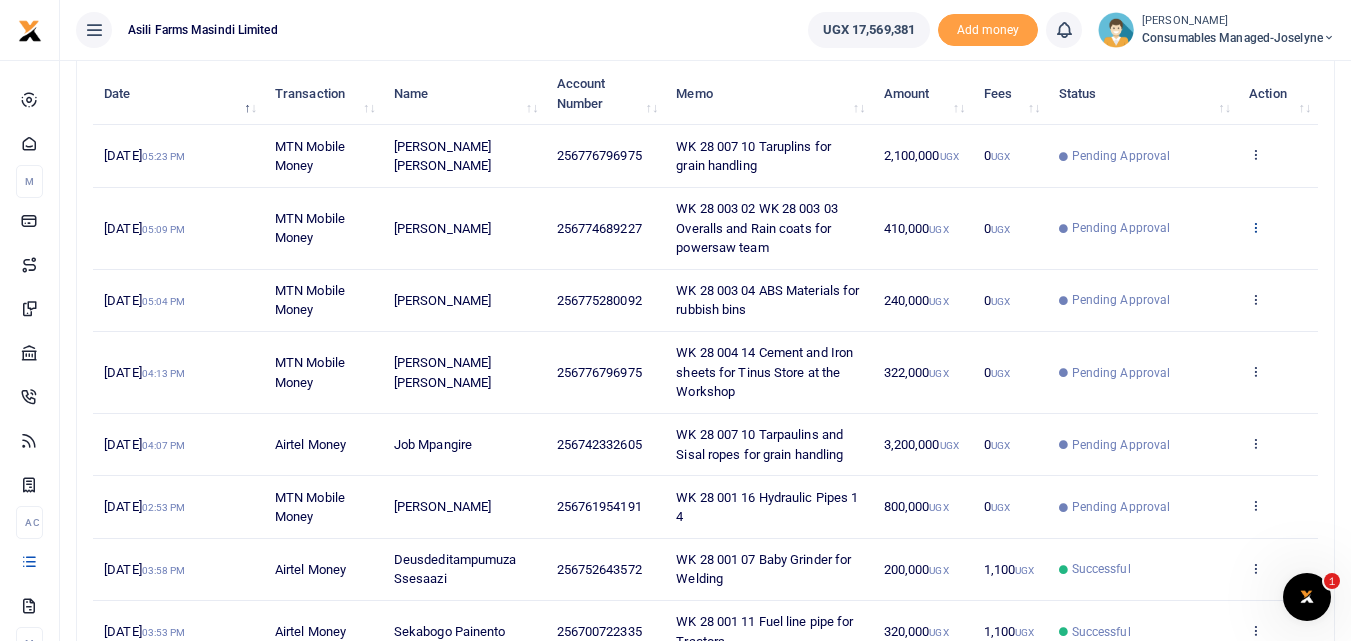 click at bounding box center [1255, 227] 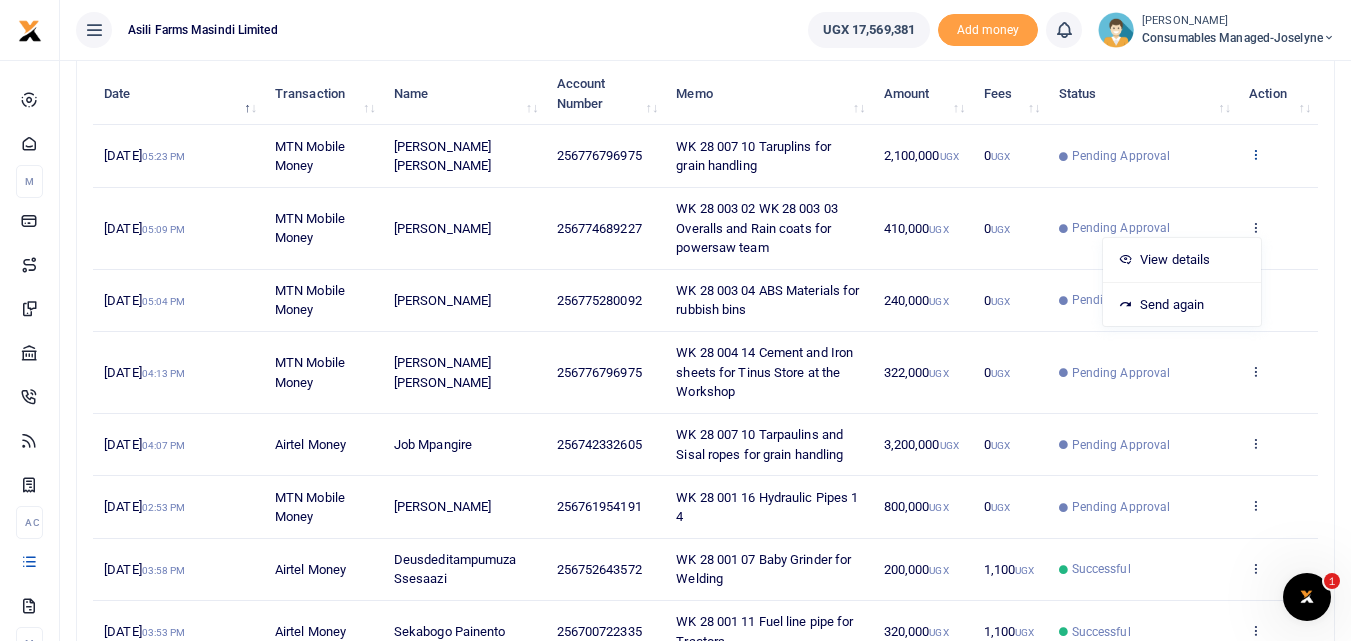 click at bounding box center [1255, 154] 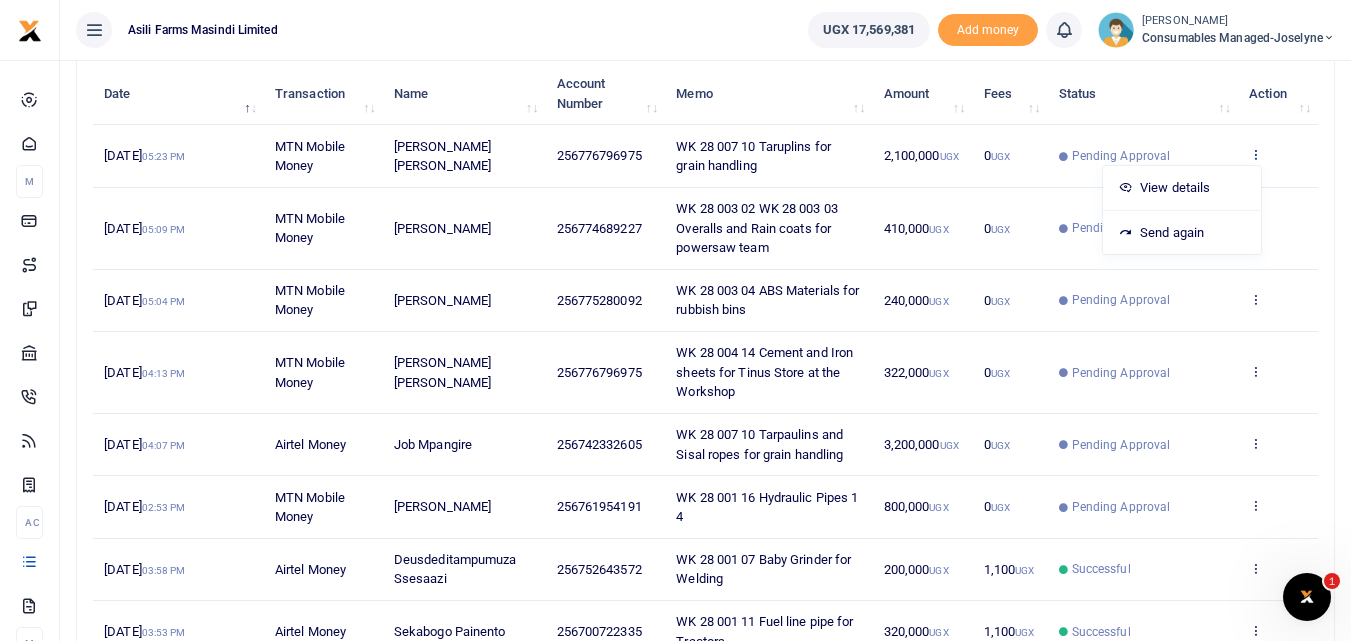click at bounding box center (1255, 154) 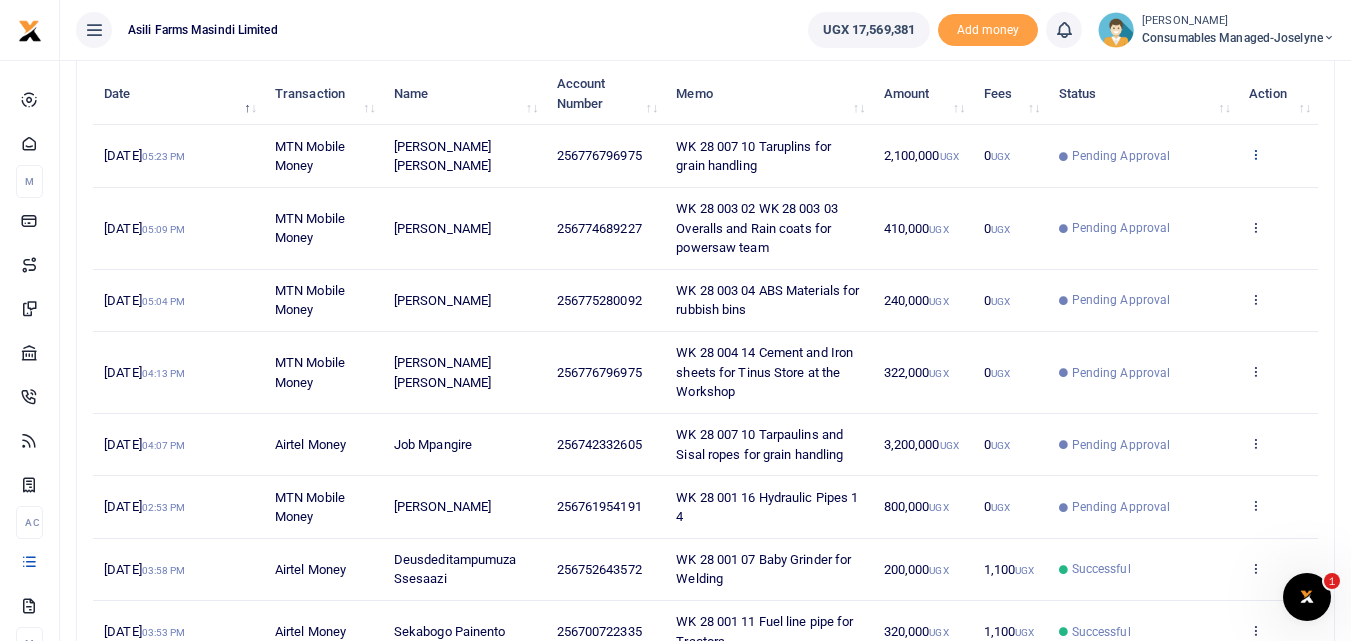 click at bounding box center [1255, 154] 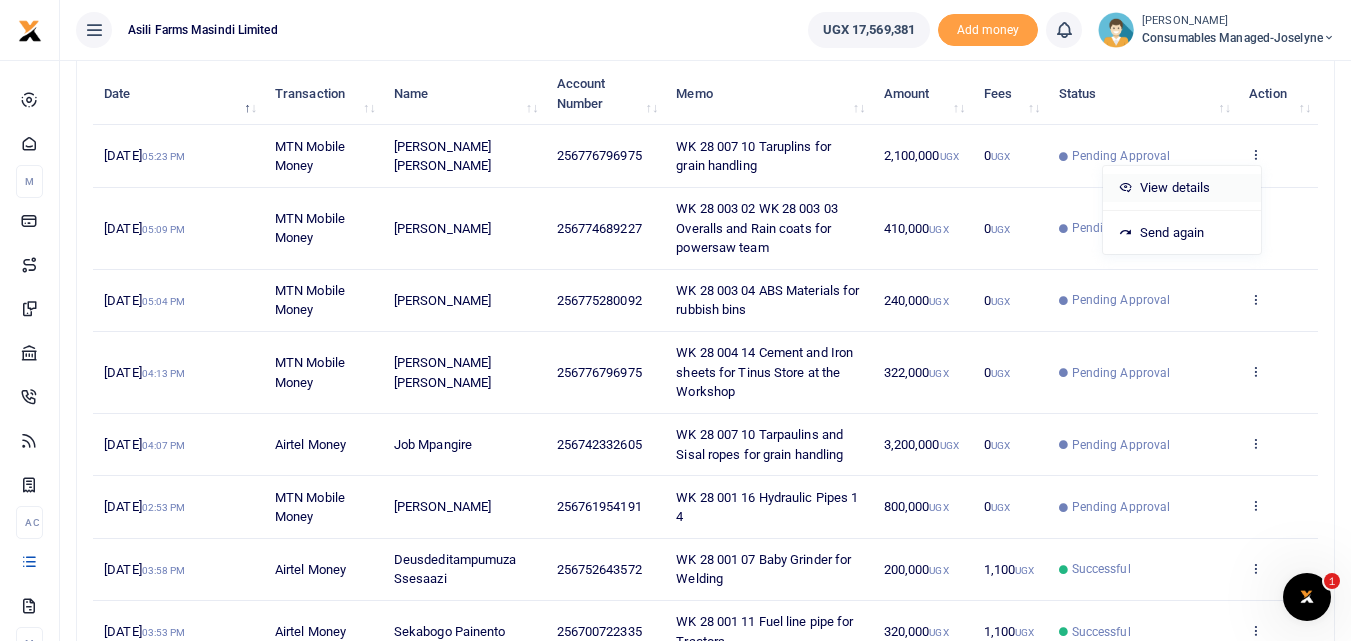 click on "View details" at bounding box center [1182, 188] 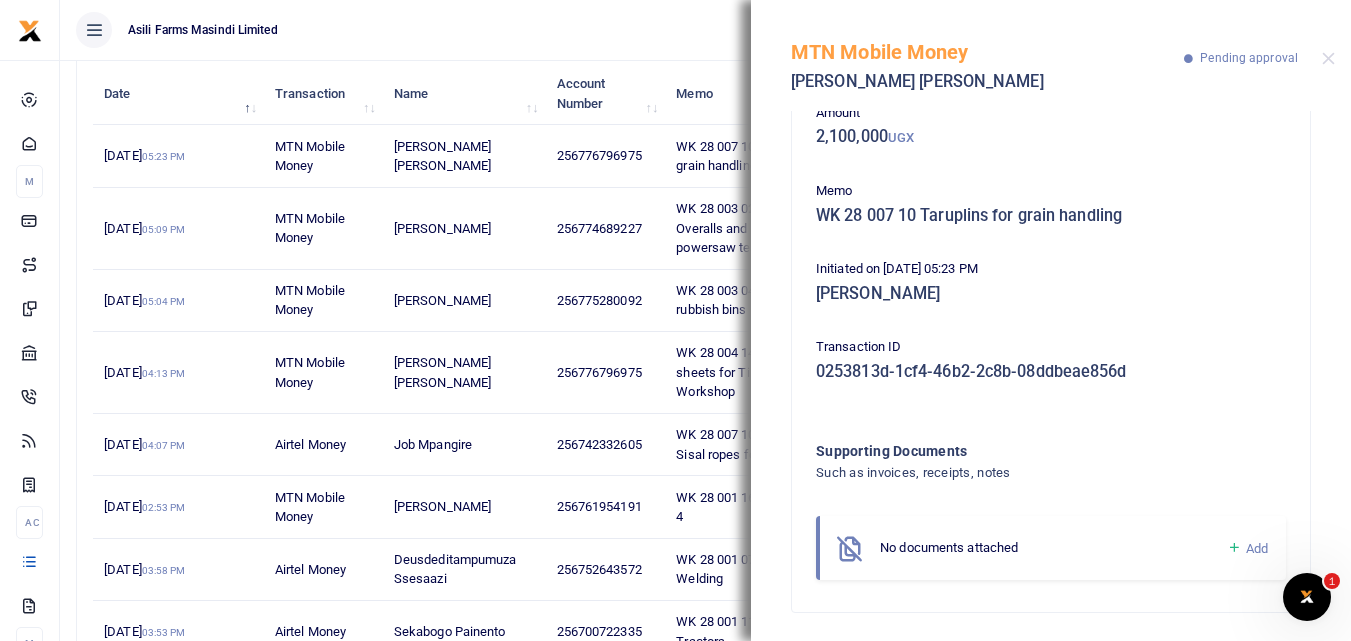scroll, scrollTop: 119, scrollLeft: 0, axis: vertical 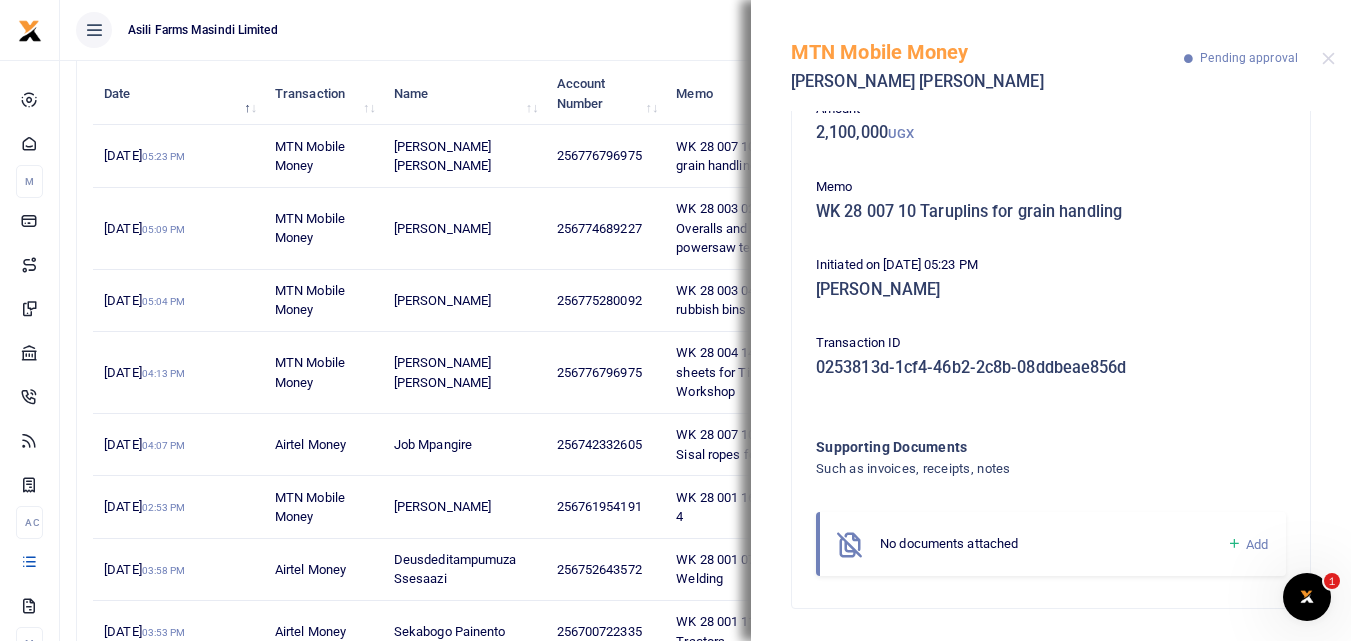 click at bounding box center (1234, 544) 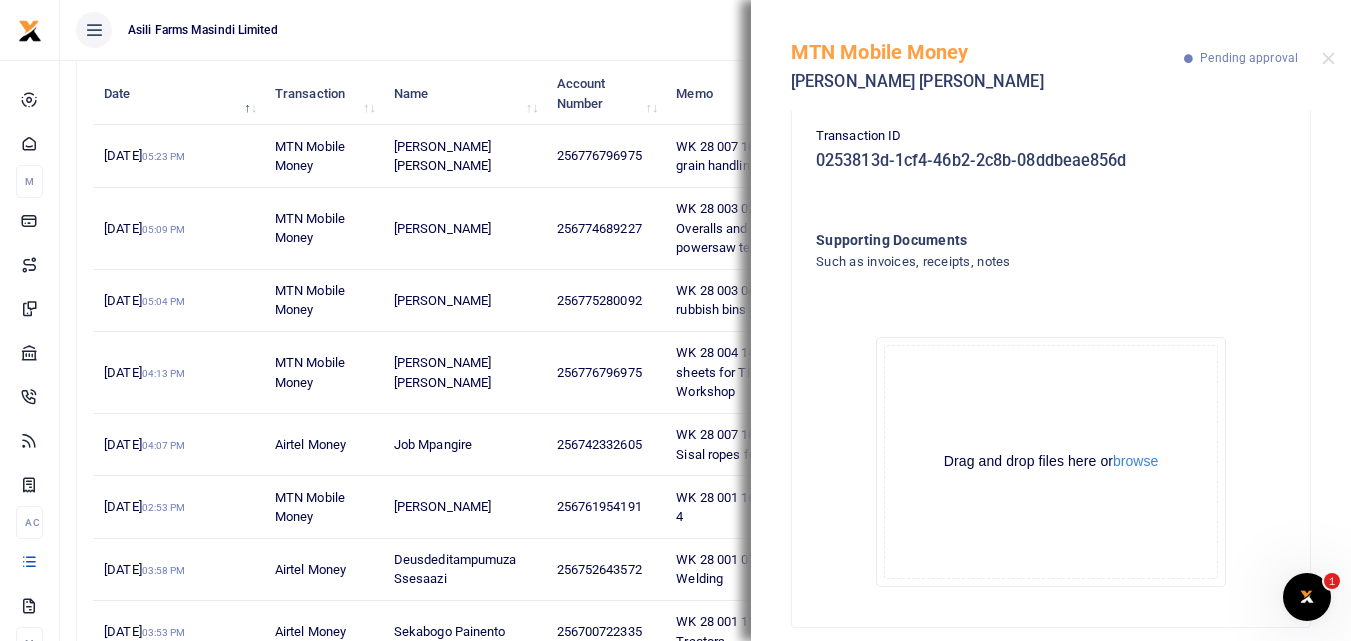 scroll, scrollTop: 345, scrollLeft: 0, axis: vertical 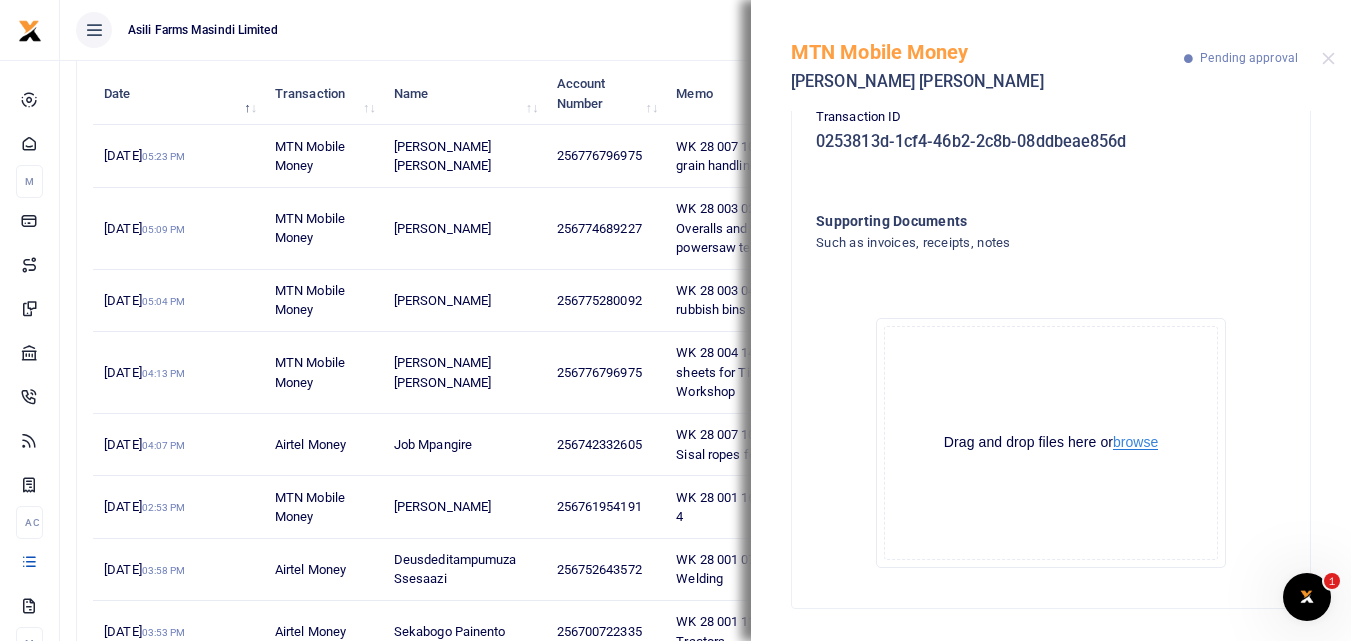 click on "browse" at bounding box center [1135, 442] 